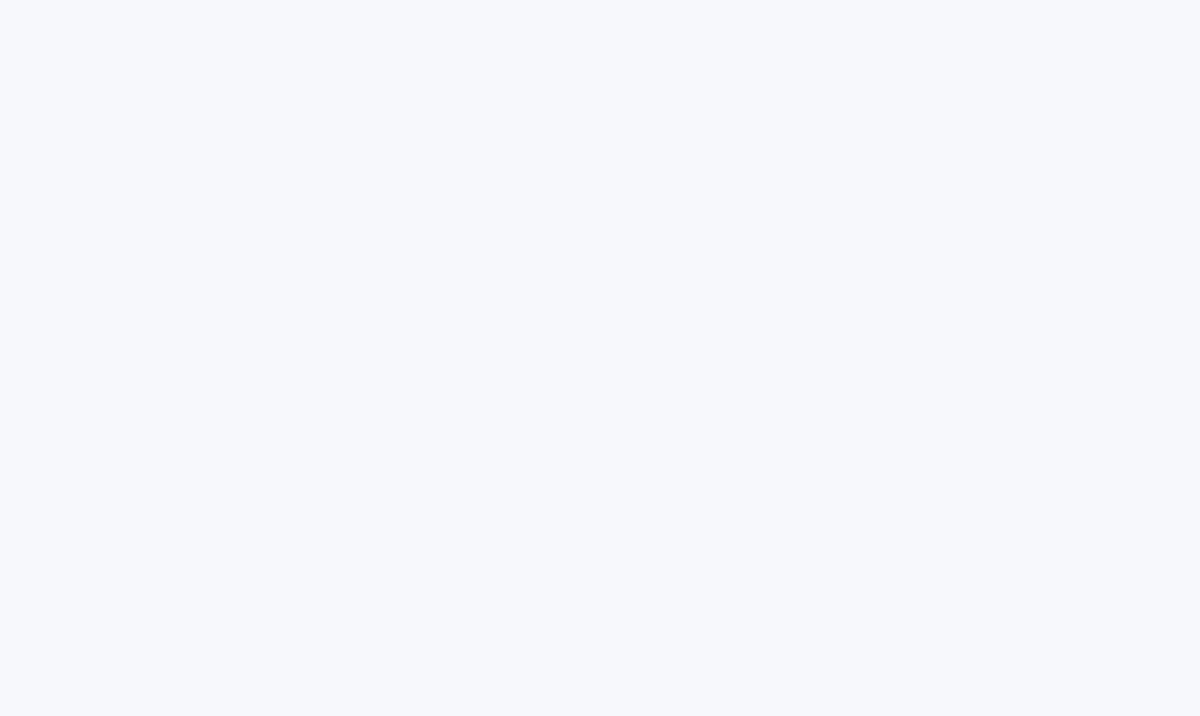 scroll, scrollTop: 0, scrollLeft: 0, axis: both 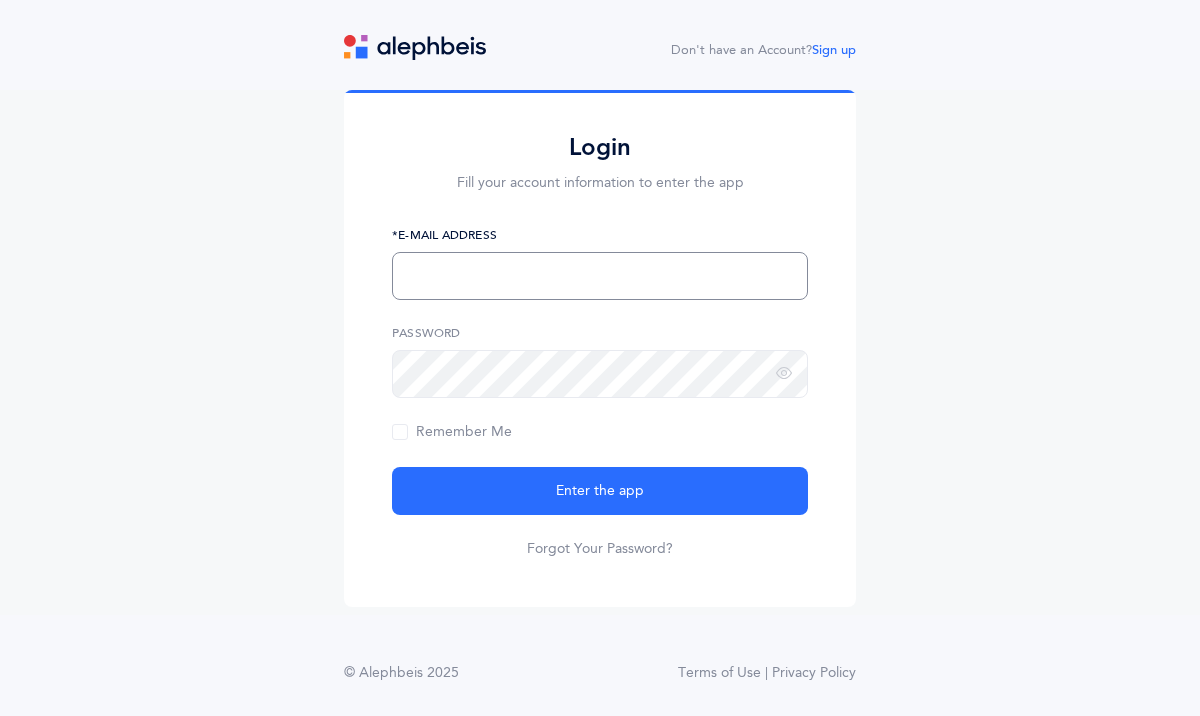 click at bounding box center [600, 276] 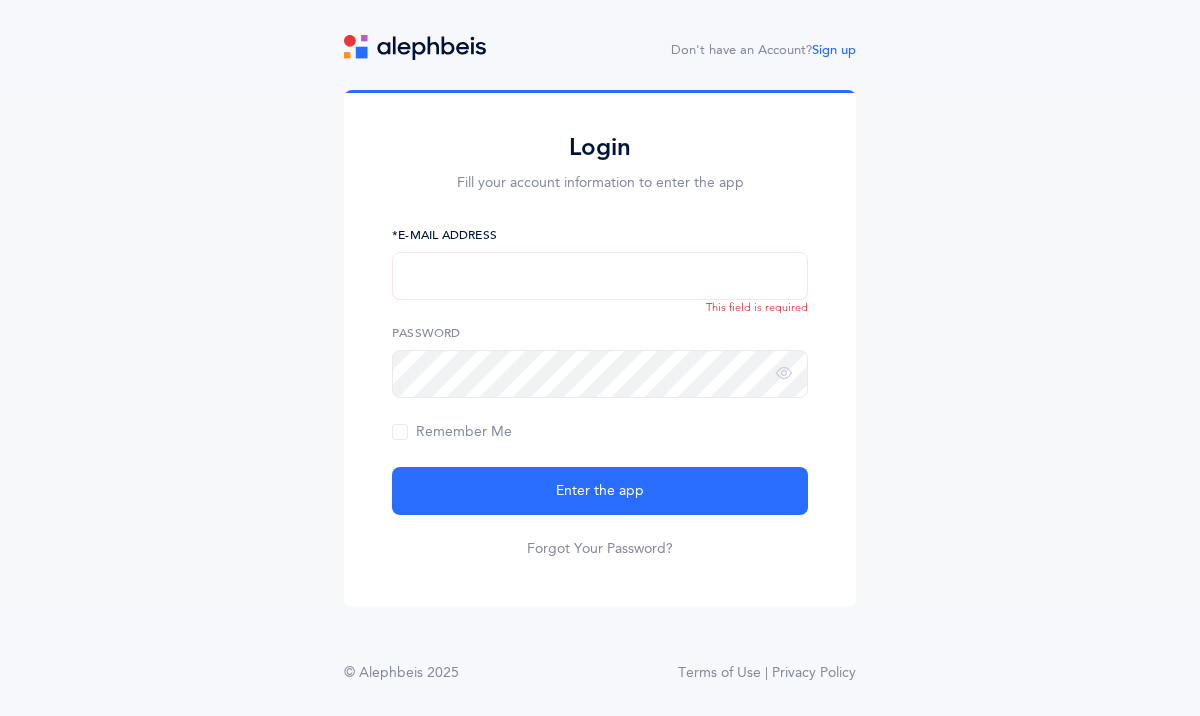 type on "[EMAIL]" 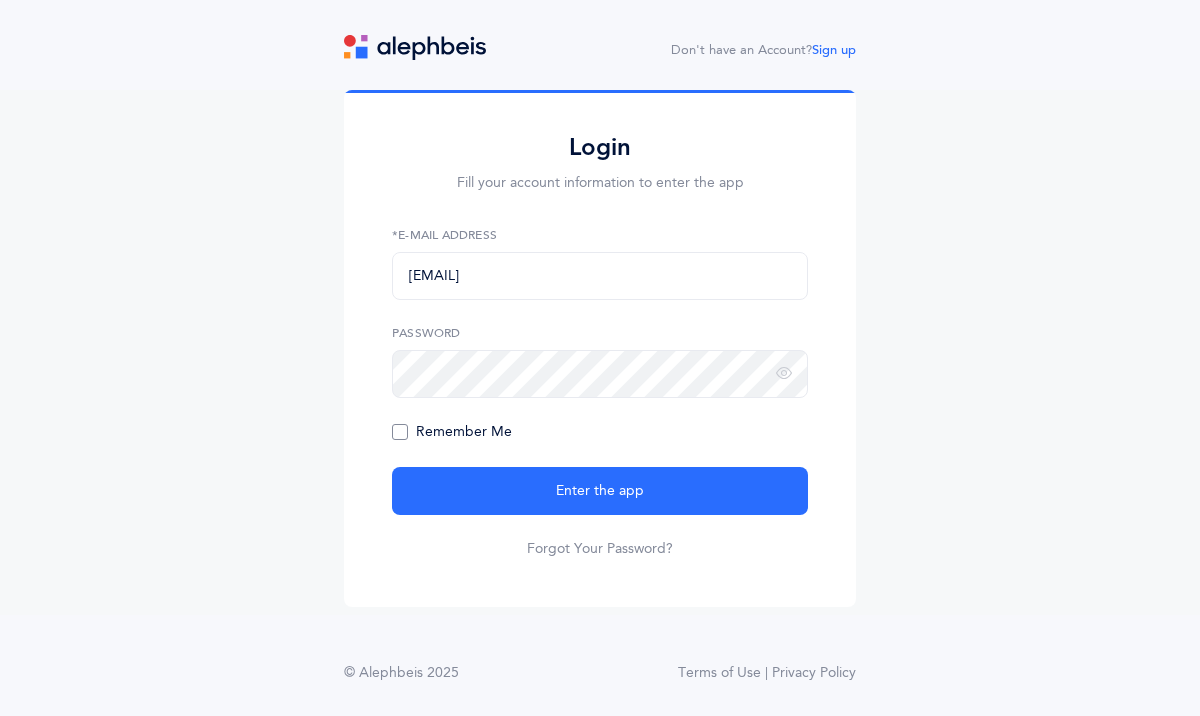 click on "Remember Me" at bounding box center [452, 432] 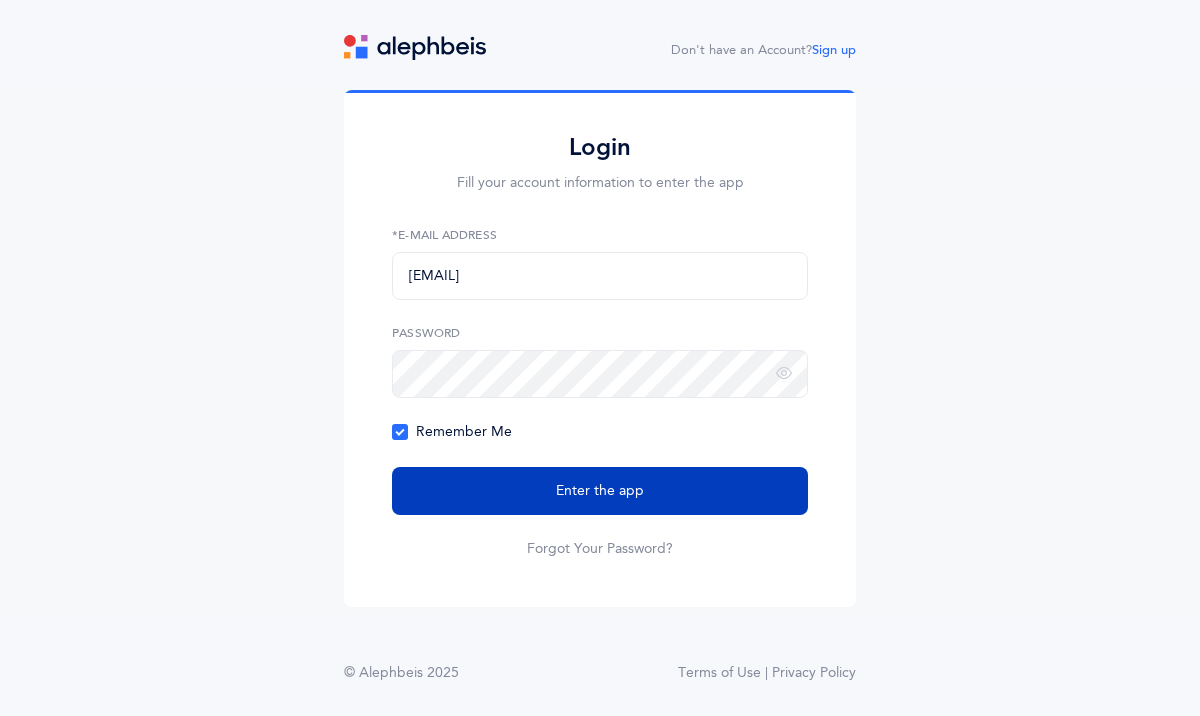 click on "Enter the app" at bounding box center [600, 491] 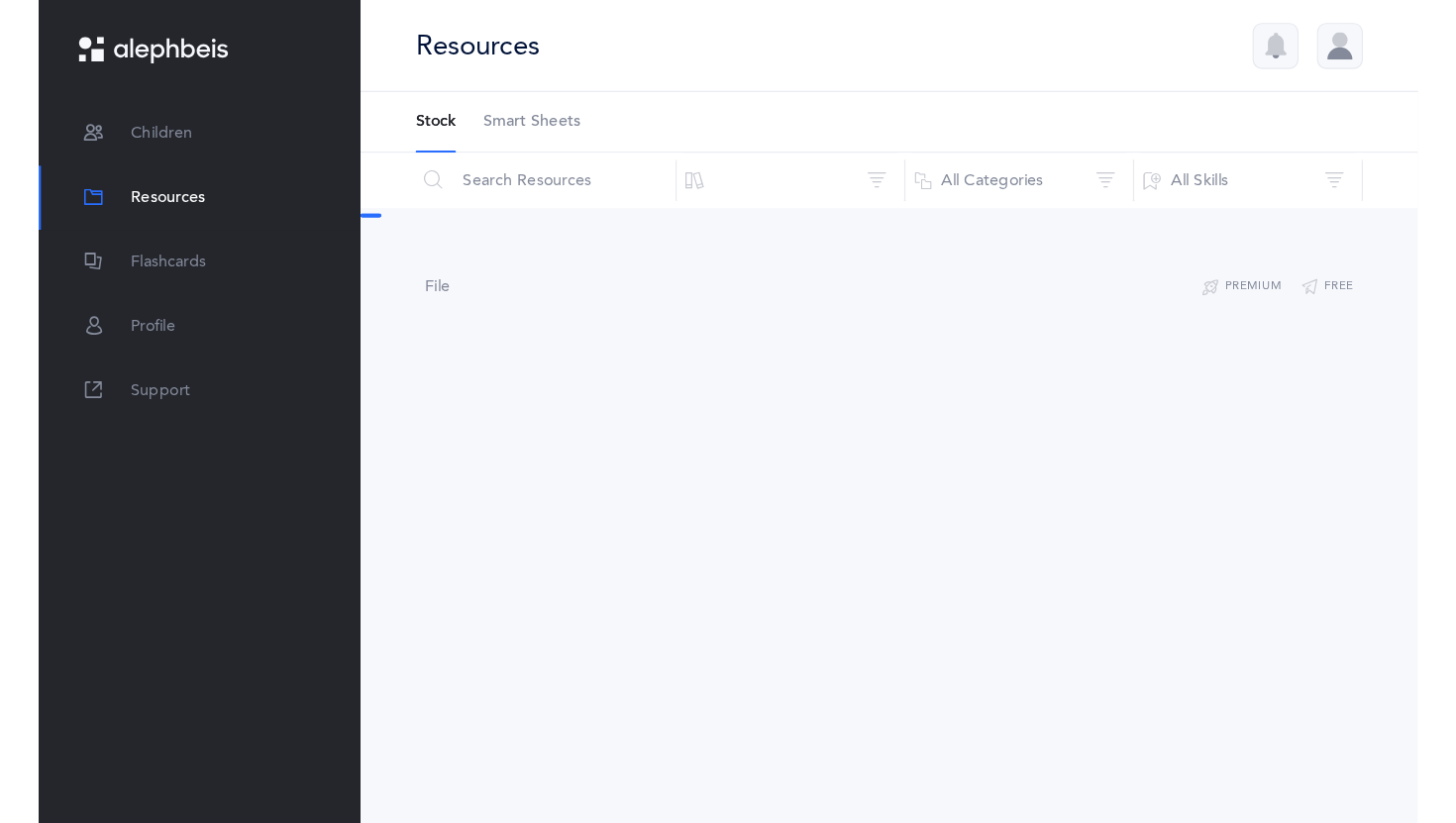 scroll, scrollTop: 0, scrollLeft: 0, axis: both 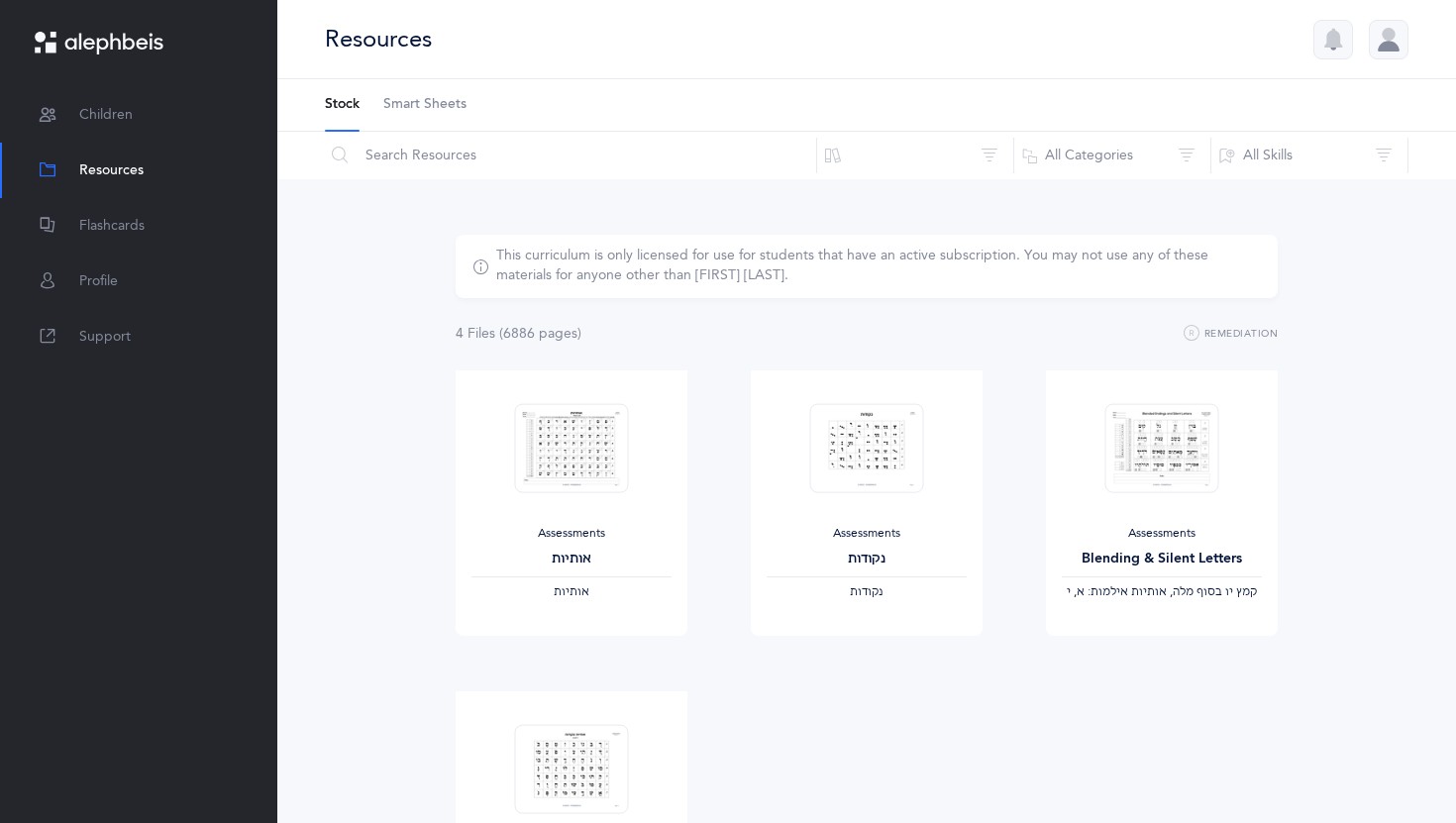 click on "Resources" at bounding box center [867, 40] 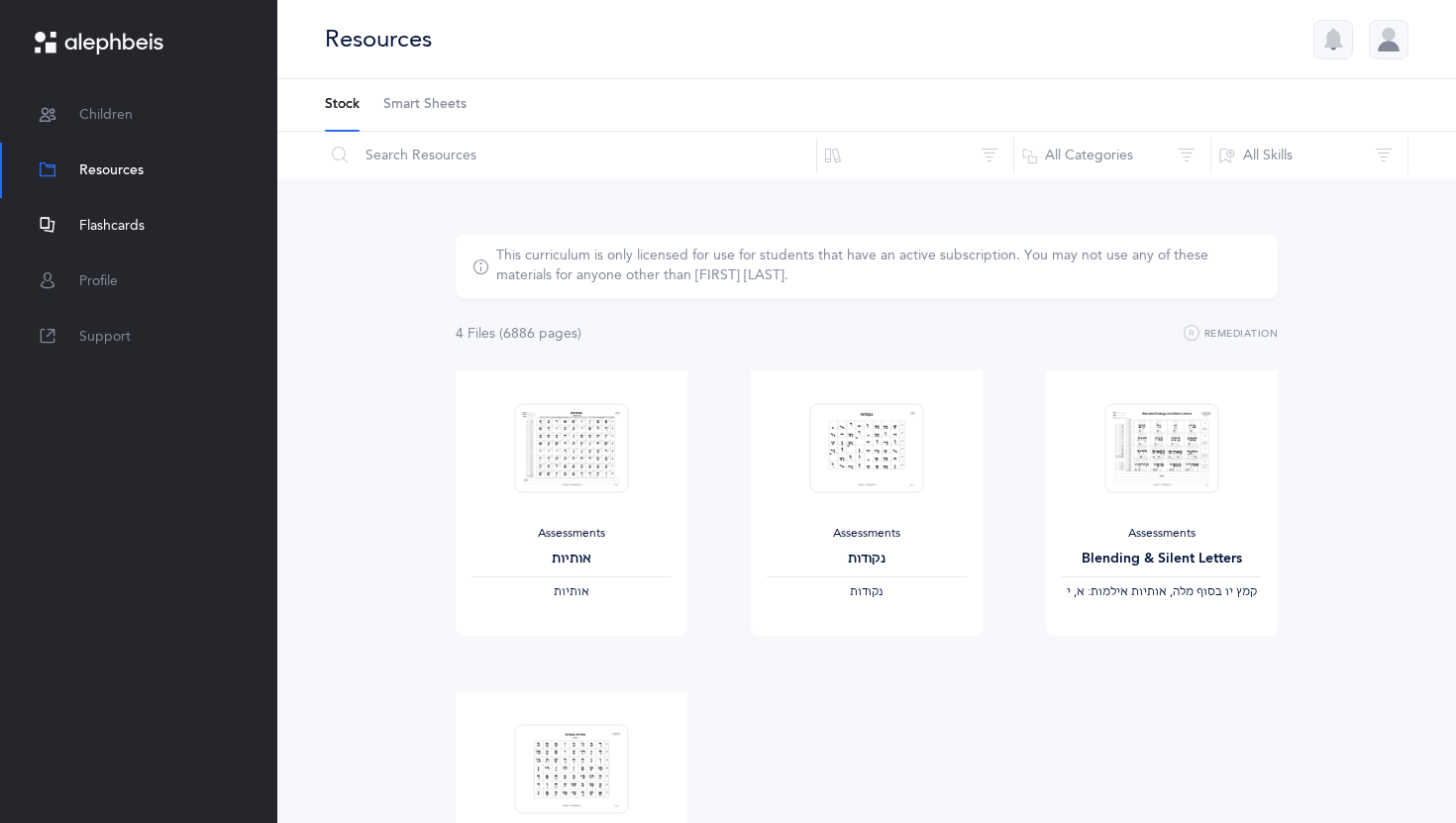 click on "Flashcards" at bounding box center (112, 226) 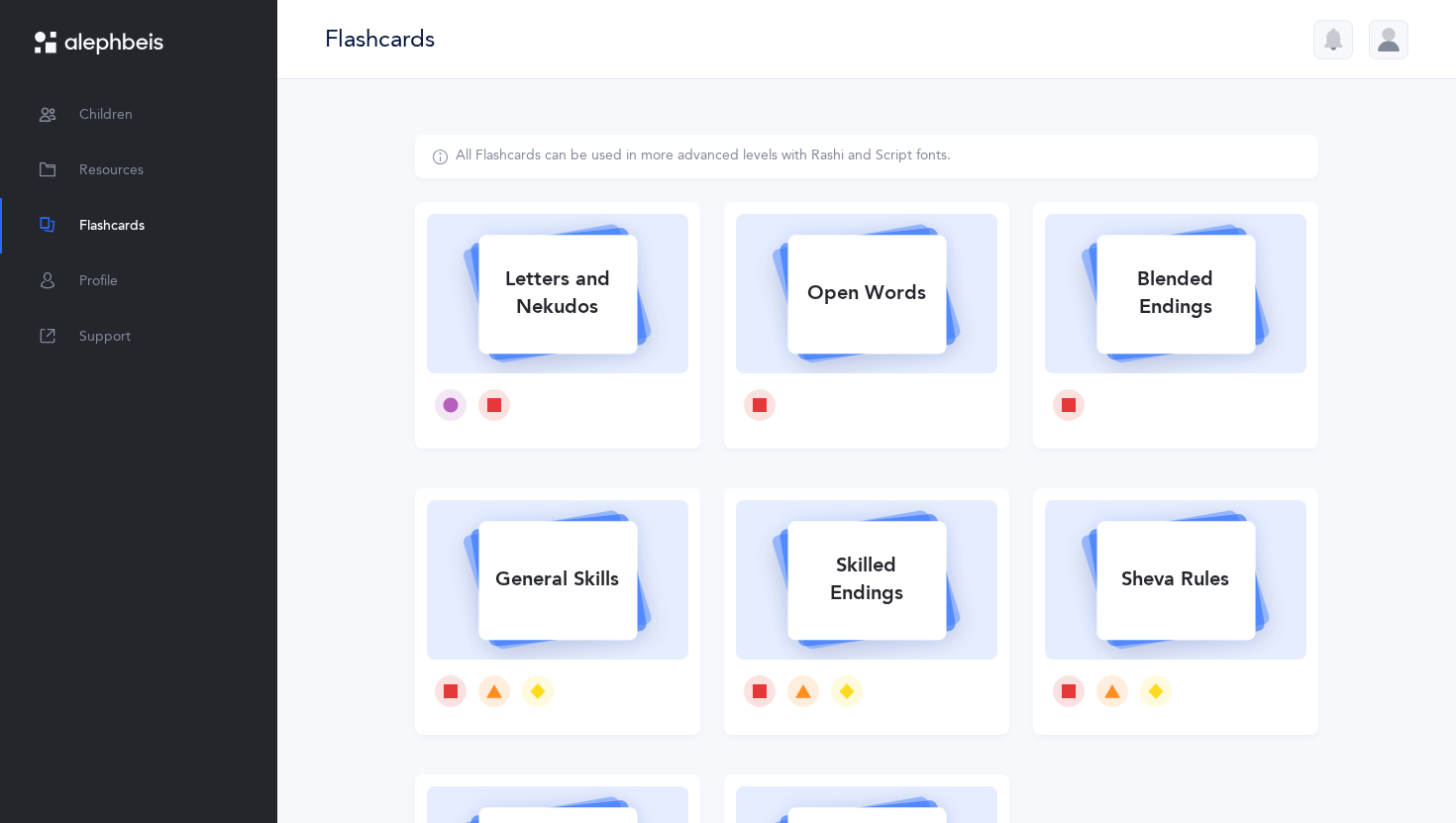 click on "Letters and Nekudos" at bounding box center (558, 293) 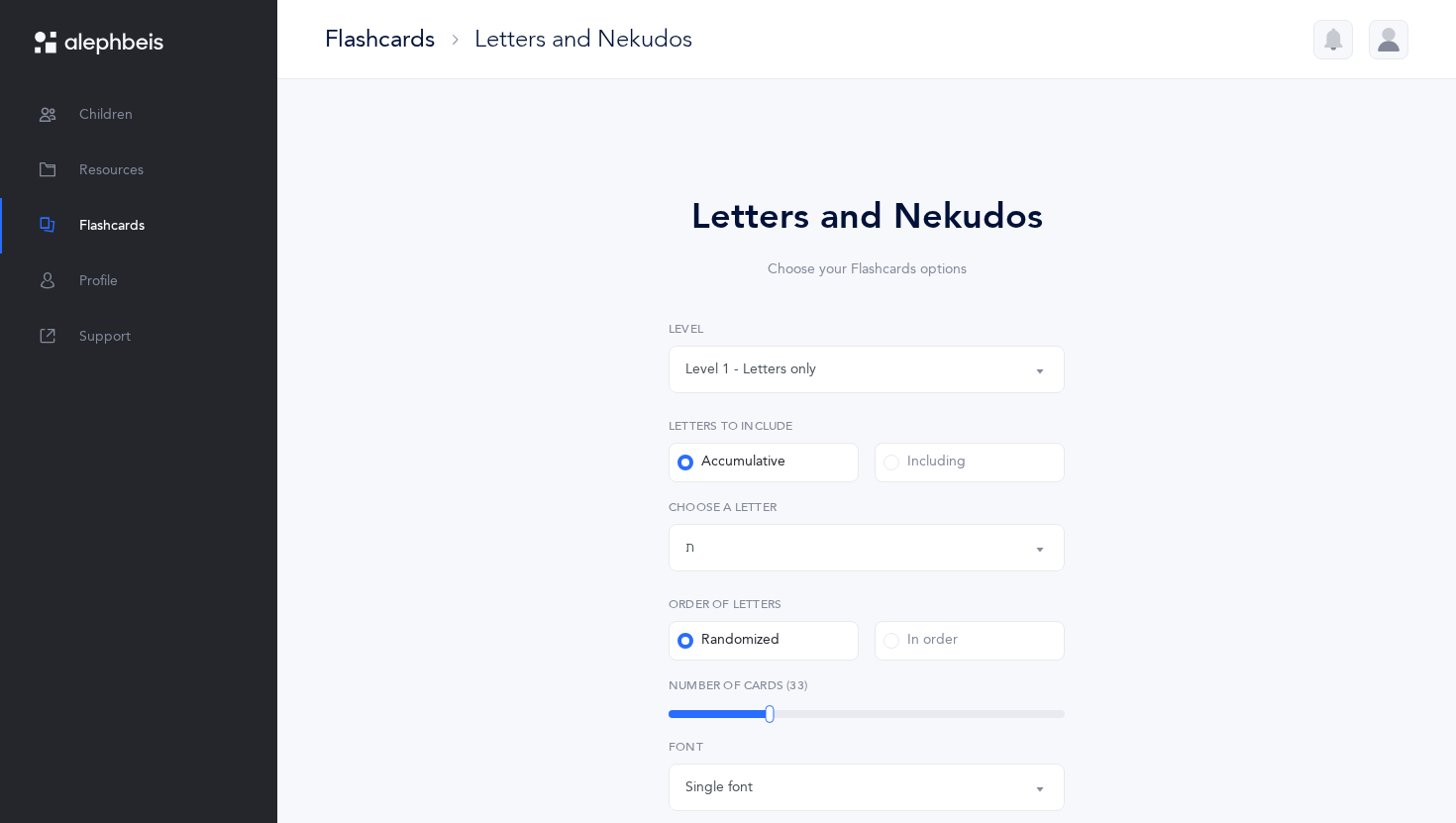 click on "Level 1 - Letters only" at bounding box center [867, 369] 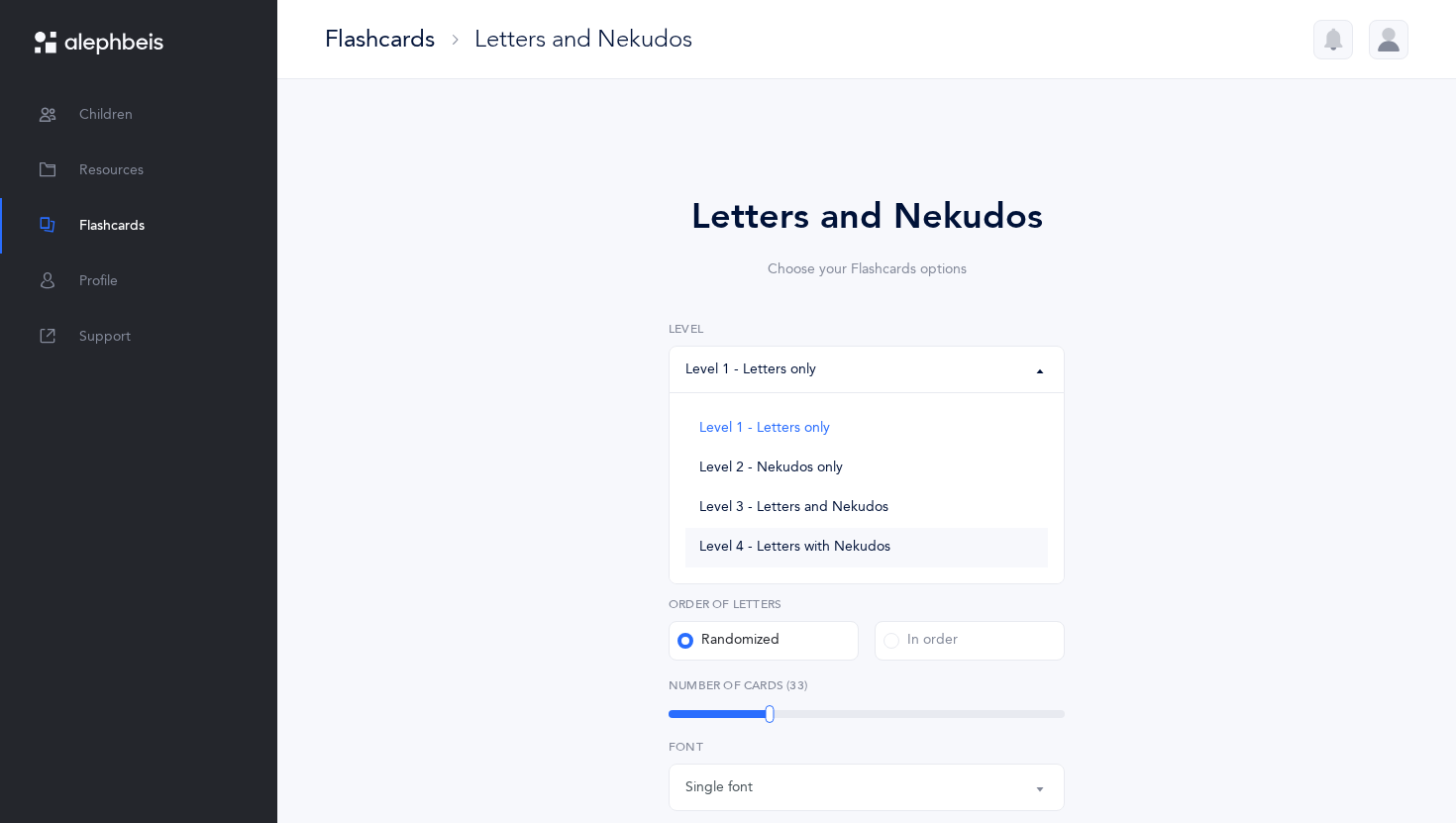 click on "Level 4 - Letters with Nekudos" at bounding box center [794, 548] 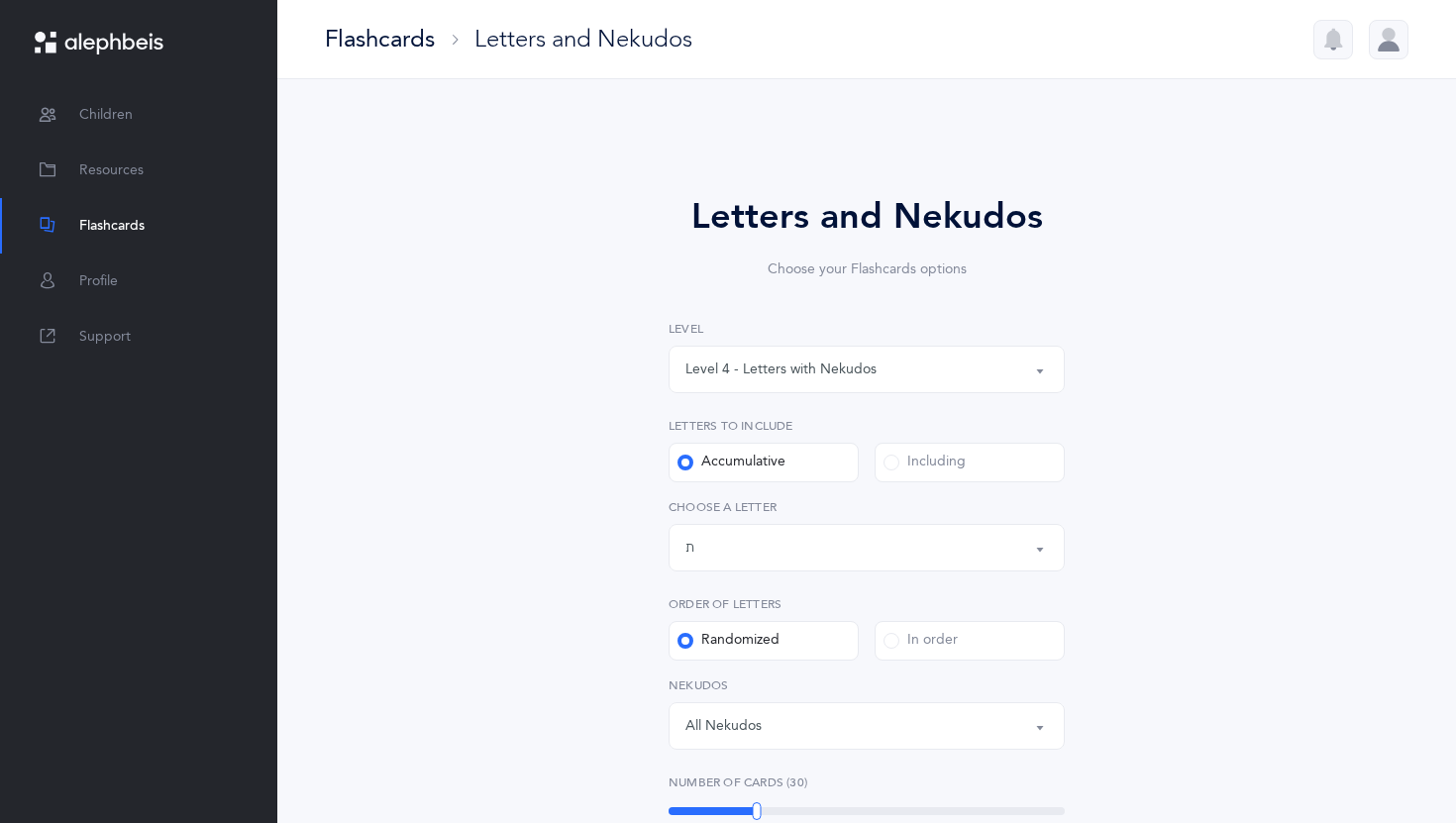 click at bounding box center (891, 463) 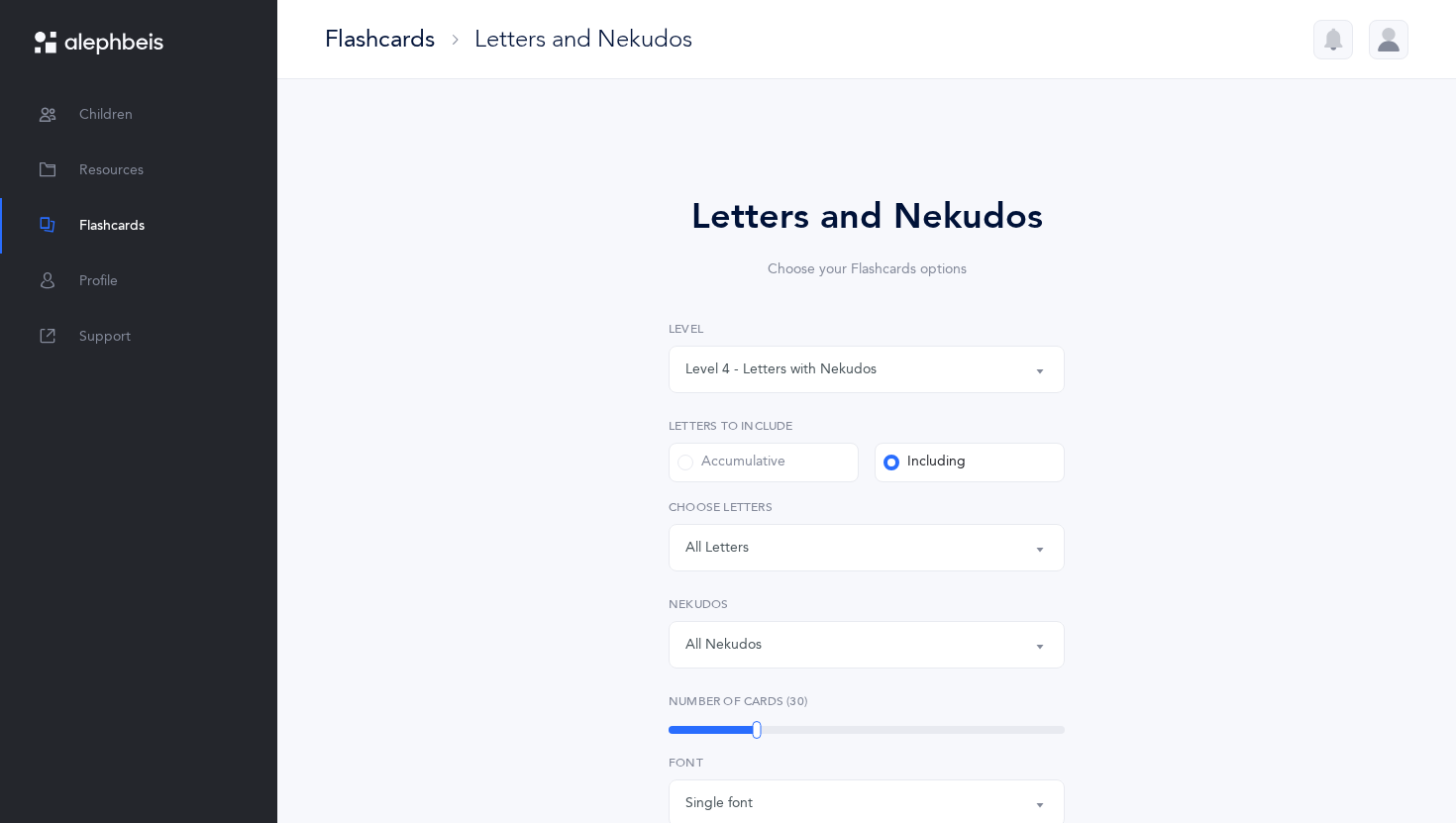 click on "Letters: All Letters" at bounding box center (867, 548) 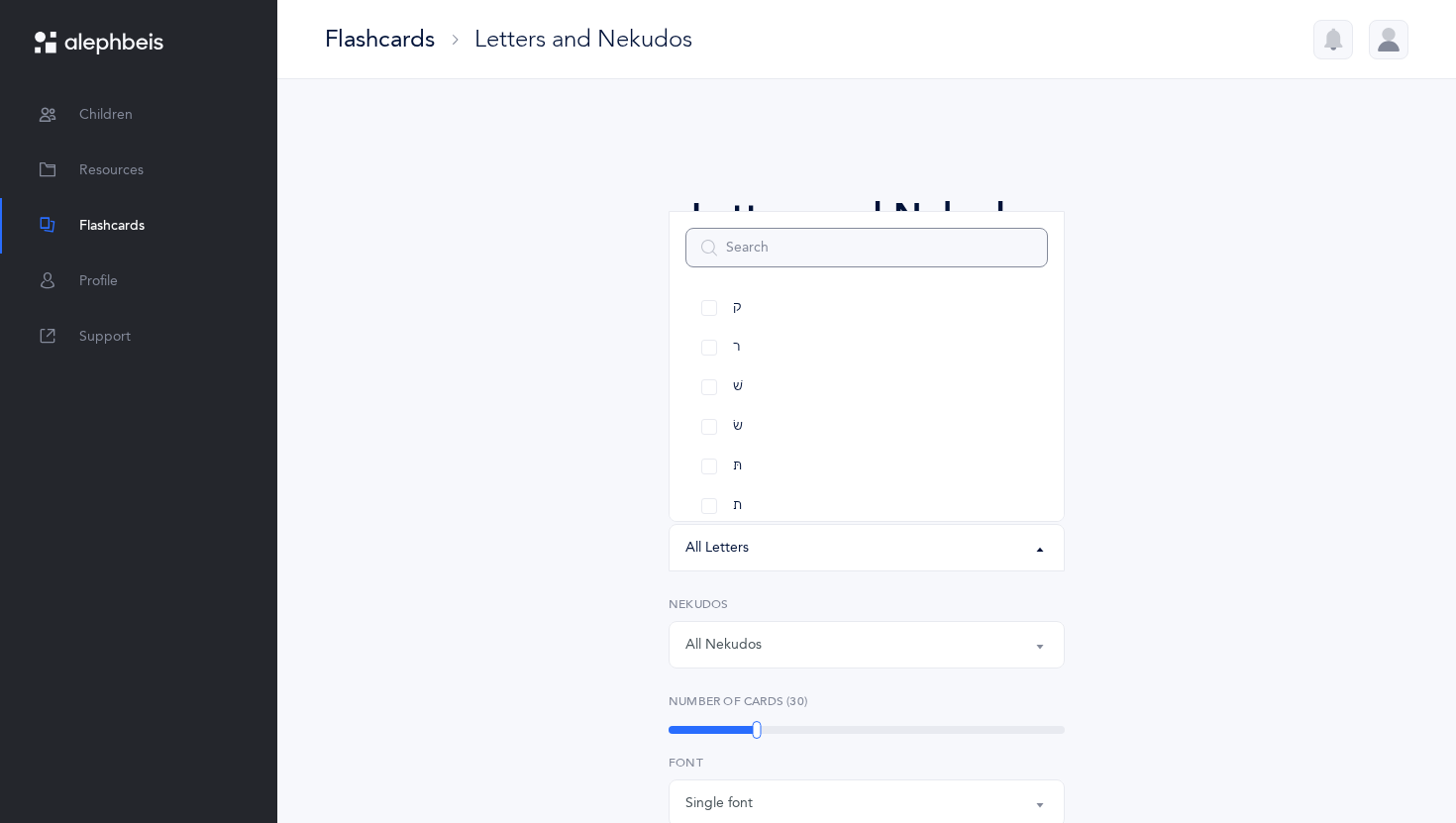 scroll, scrollTop: 1022, scrollLeft: 0, axis: vertical 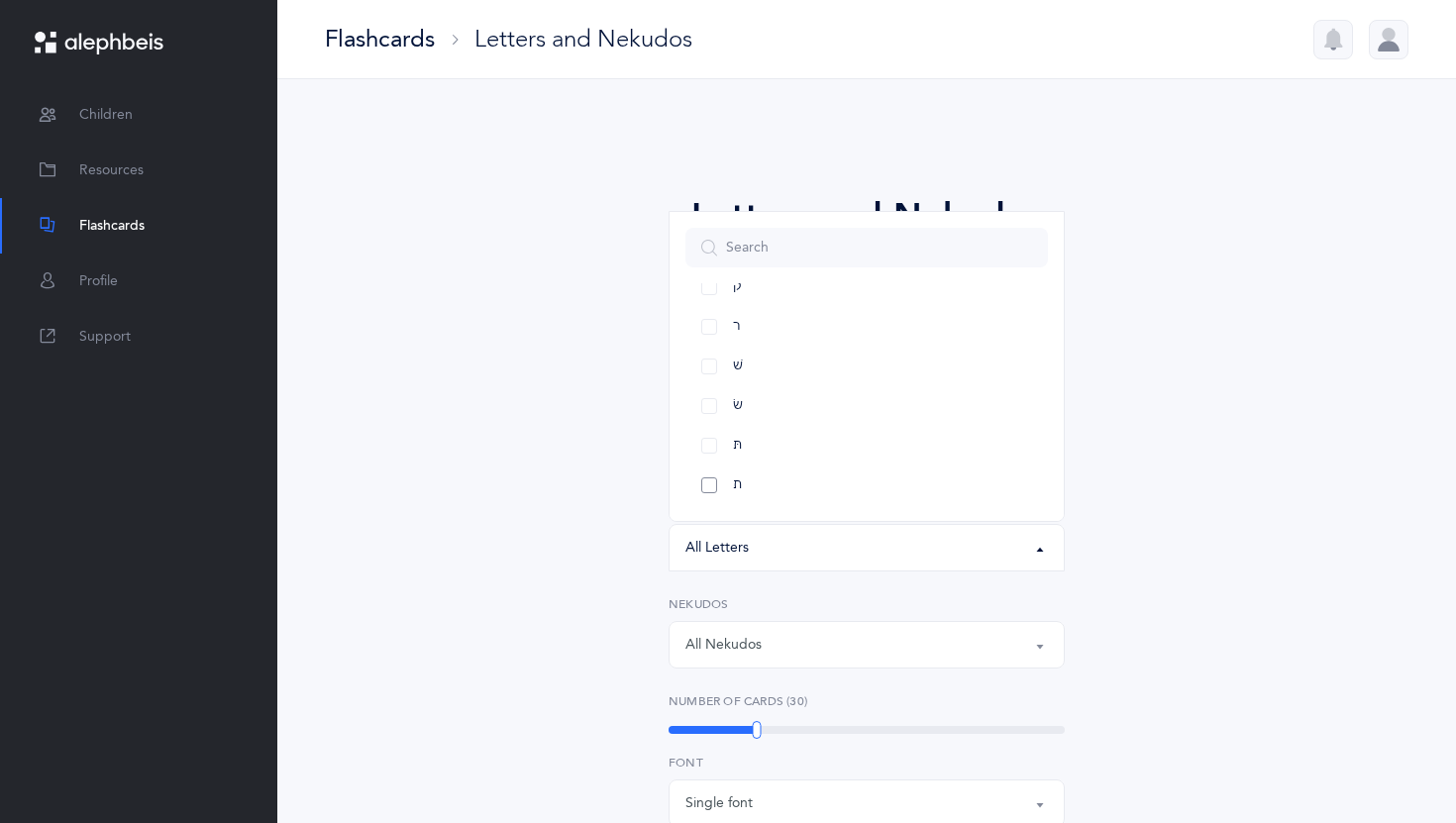 click on "ת" at bounding box center [867, 485] 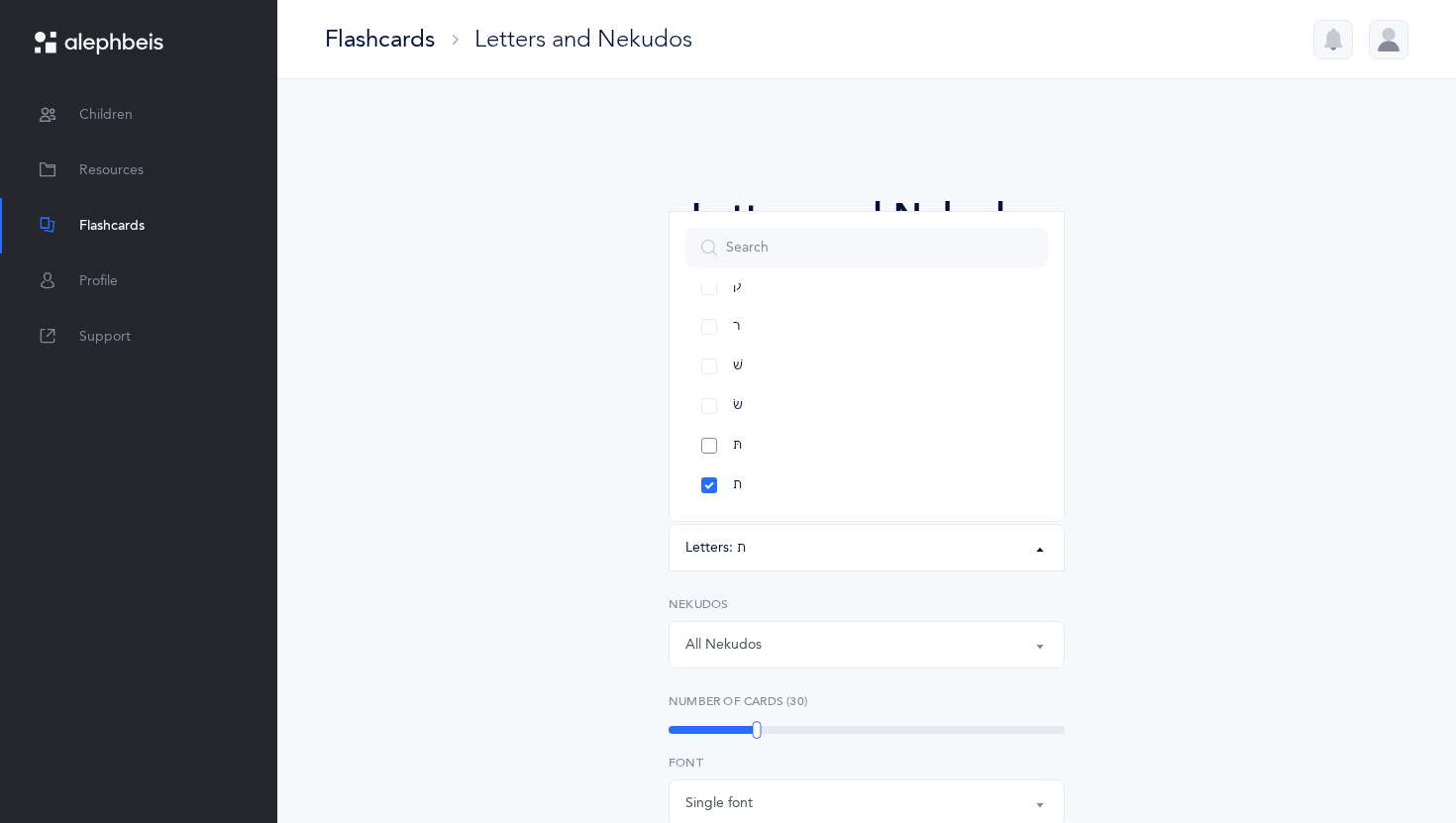 drag, startPoint x: 707, startPoint y: 442, endPoint x: 713, endPoint y: 432, distance: 11.661904 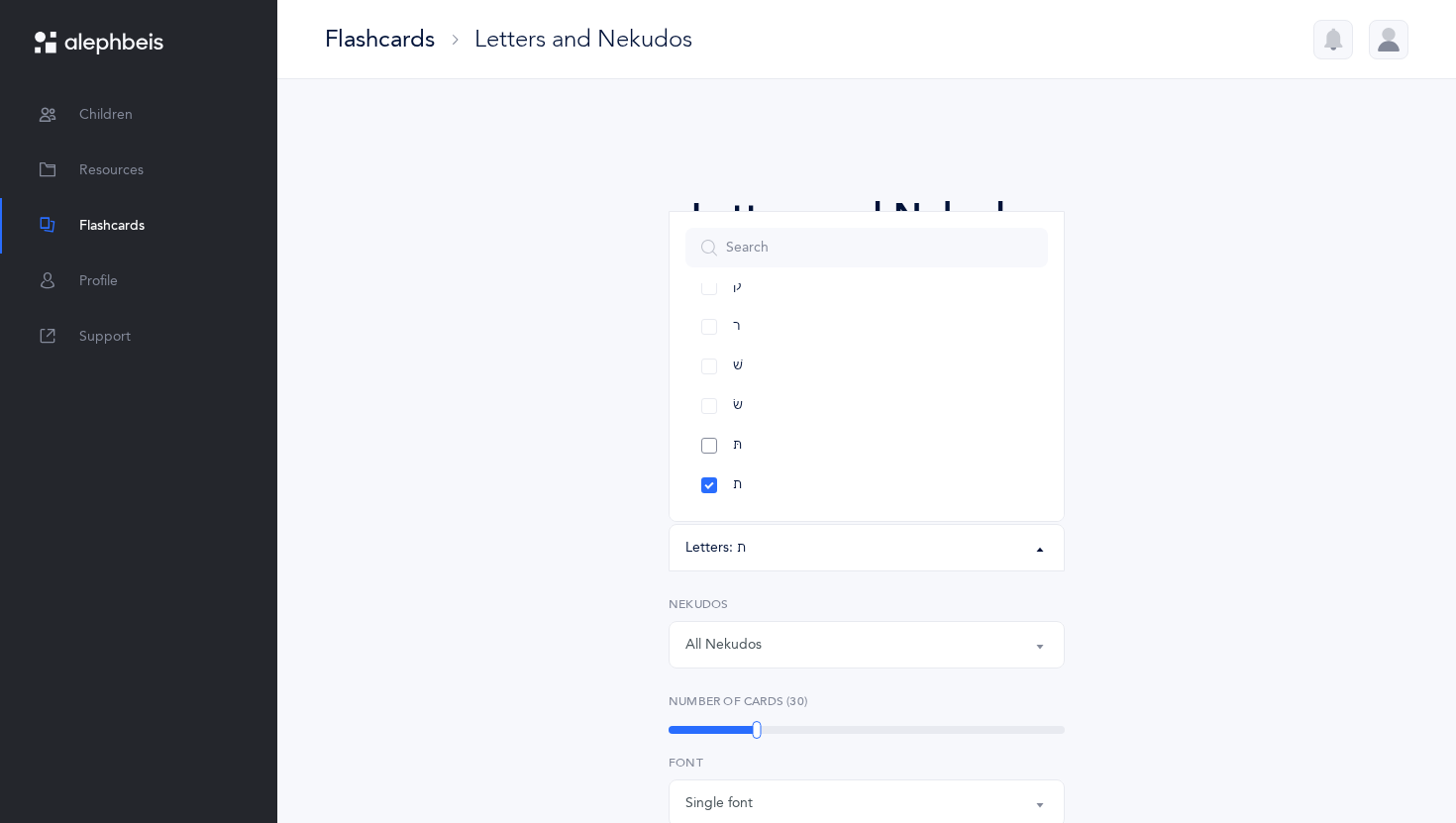 click on "תּ" at bounding box center (867, 446) 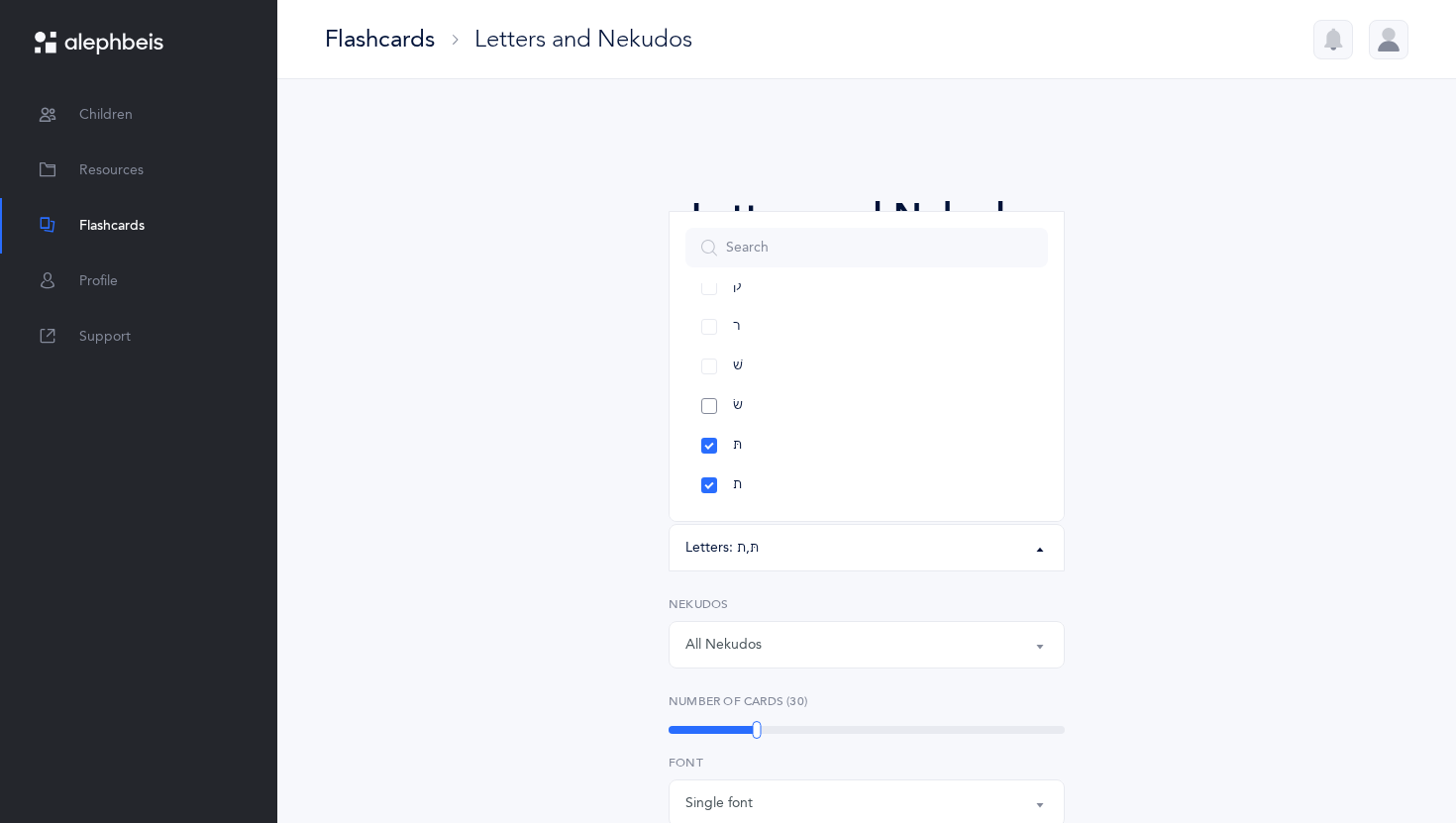 click on "שׂ" at bounding box center (867, 406) 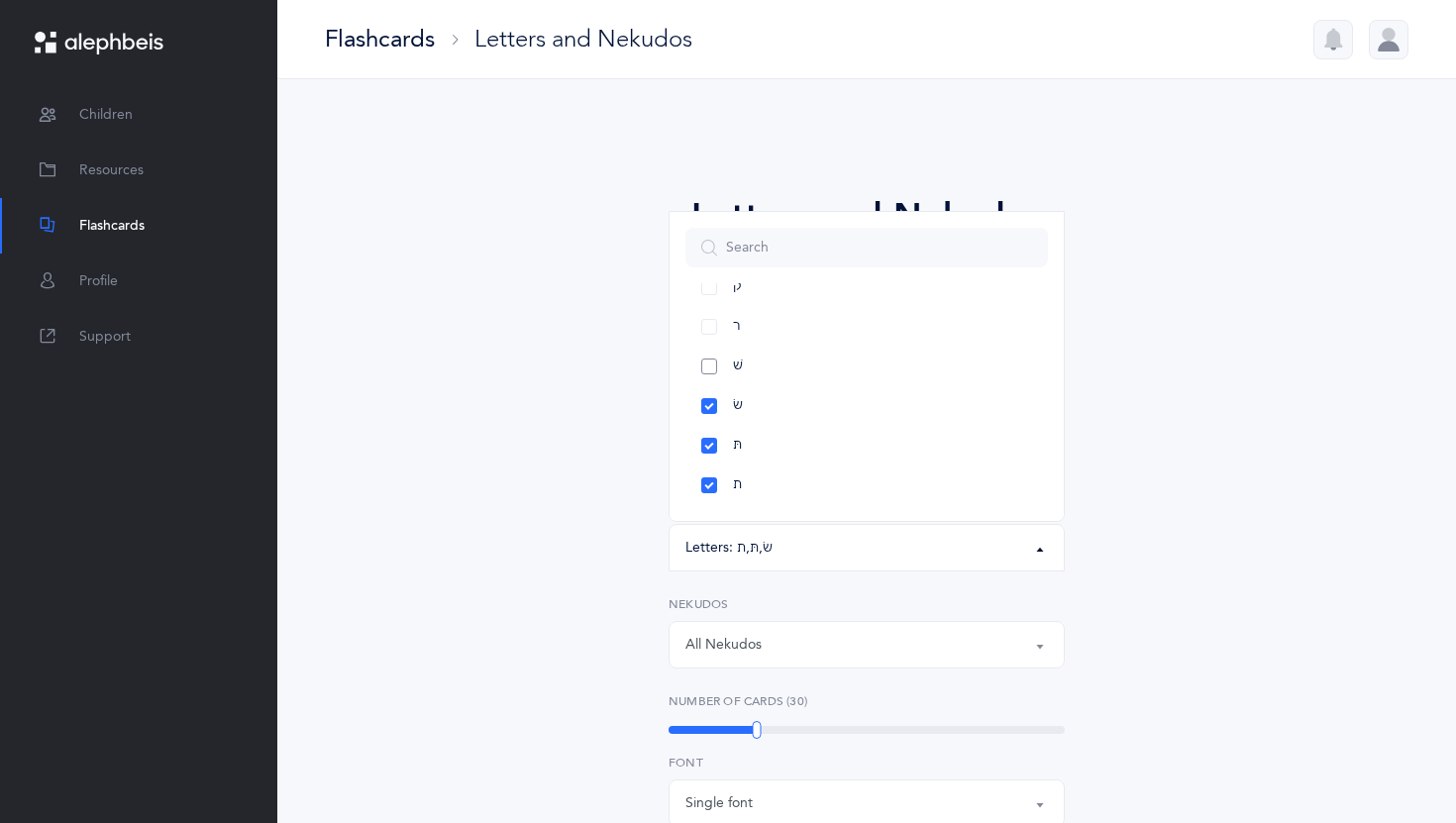 click on "שׁ" at bounding box center (867, 366) 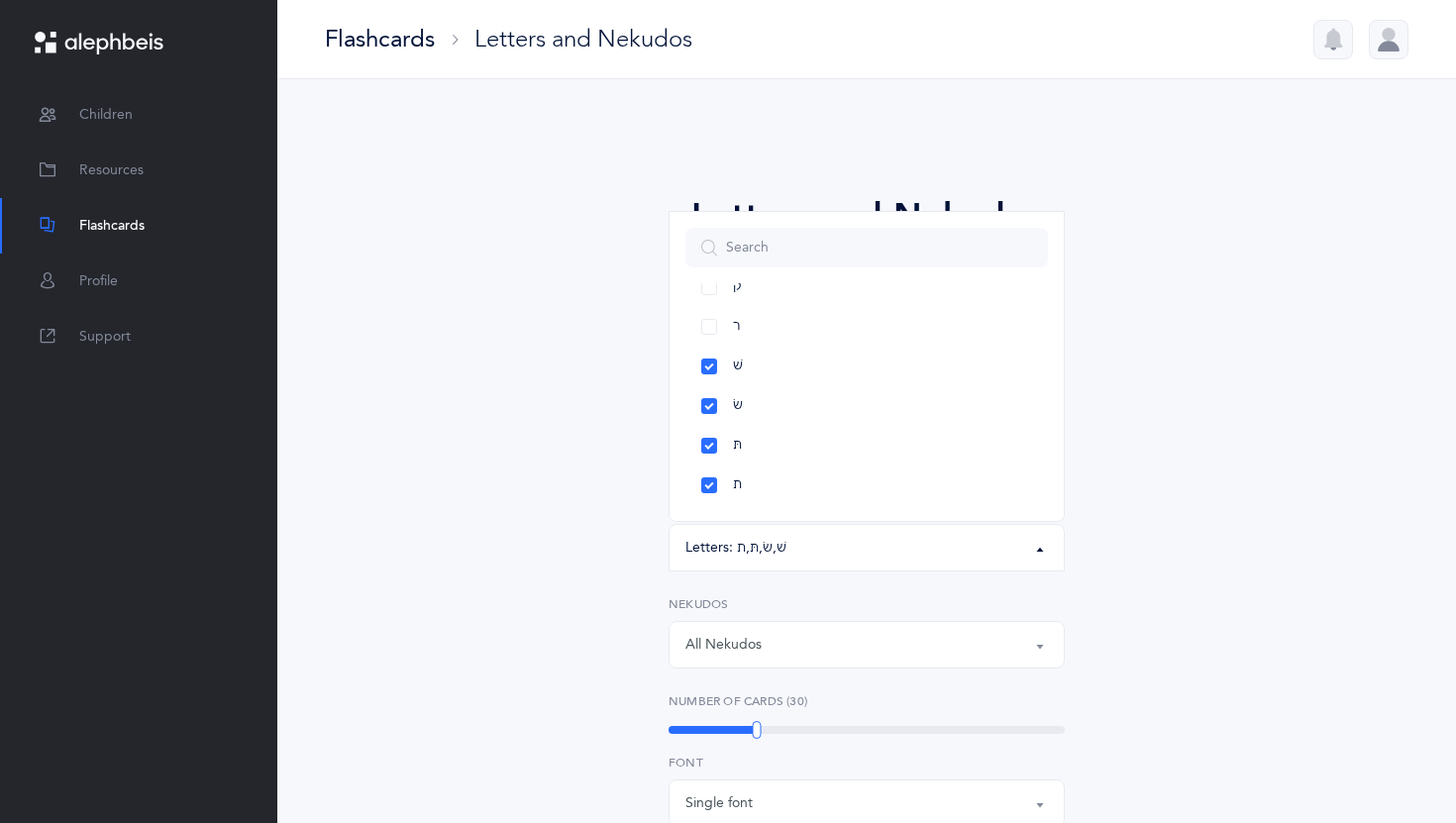 click on "Letters and Nekudos   Choose your Flashcards options         Level 1 - Letters only
Level 2 - Nekudos only
Level 3 - Letters and Nekudos
Level 4 - Letters with Nekudos
Level 4 - Letters with Nekudos   Level 1 - Letters only
Level 2 - Nekudos only
Level 3 - Letters and Nekudos
Level 4 - Letters with Nekudos
Level
Letters to include
Accumulative
Including
All Letters
א
בּ
ב
ג
ד
ה
ו
ז
ח
ט
י
כּ
ךּ
כ
ך
ל
מ
נ
ן
ס
ע
פּ
פ
צ
ק
ר
שׁ
שׂ
תּ
ת
Letters: שׁ ,  שׂ ,  תּ ,  ת
All Letters
א
בּ
ב
ג
ד
ה
ו
ז
ח
ט
י
כּ
ךּ
כ
ך
ל
מ
נ
ן
ס
ע
פּ
פ
צ
ק
ר
שׁ
שׂ
תּ
ת
Choose letters
All Nekudos
קמץ
פתח
צירי
סגול
שוא
חולם חסר
חולם מלא
חיריק חסר
חיריק מלא
קובוץ" at bounding box center [867, 733] 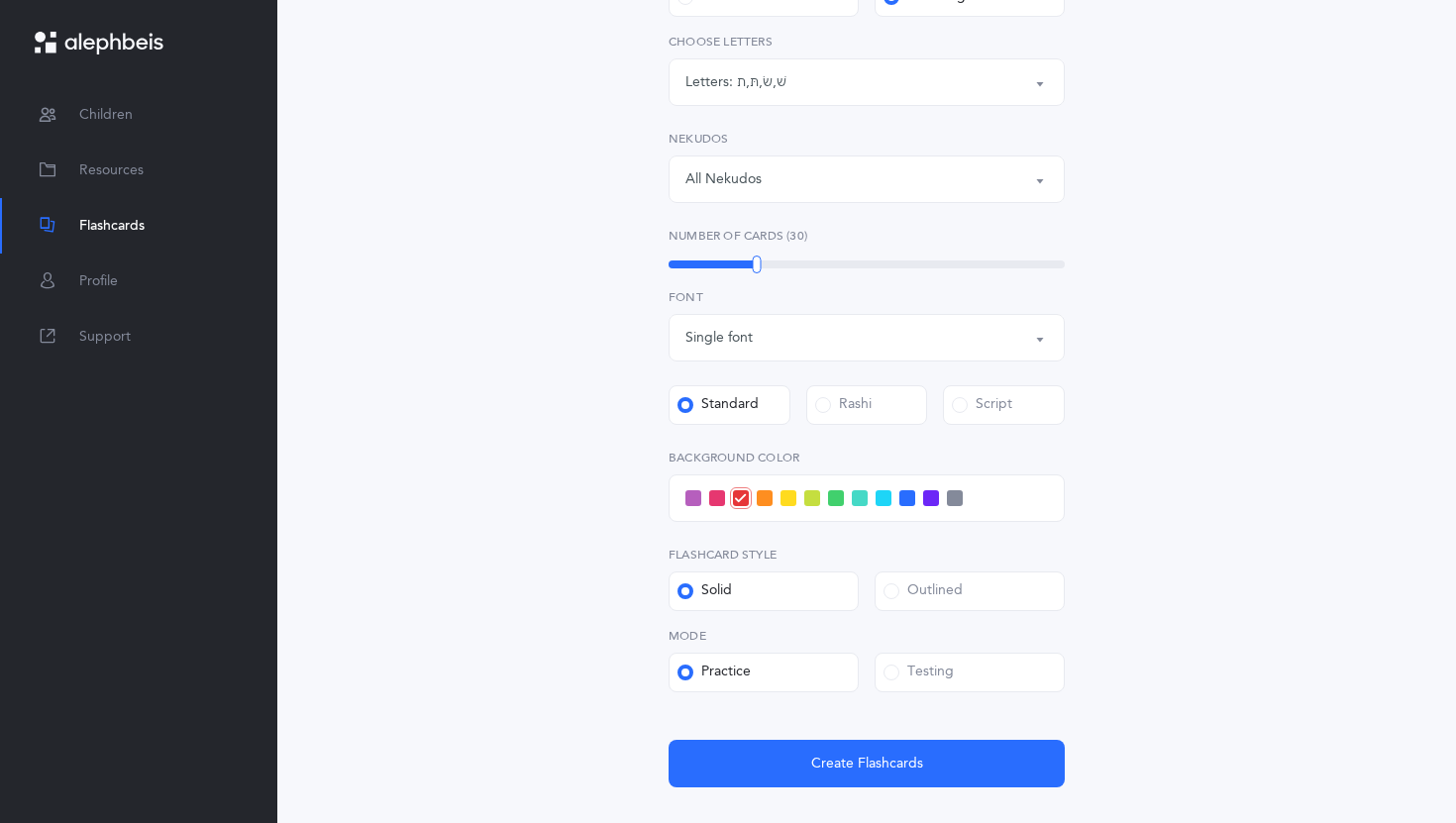 scroll, scrollTop: 466, scrollLeft: 0, axis: vertical 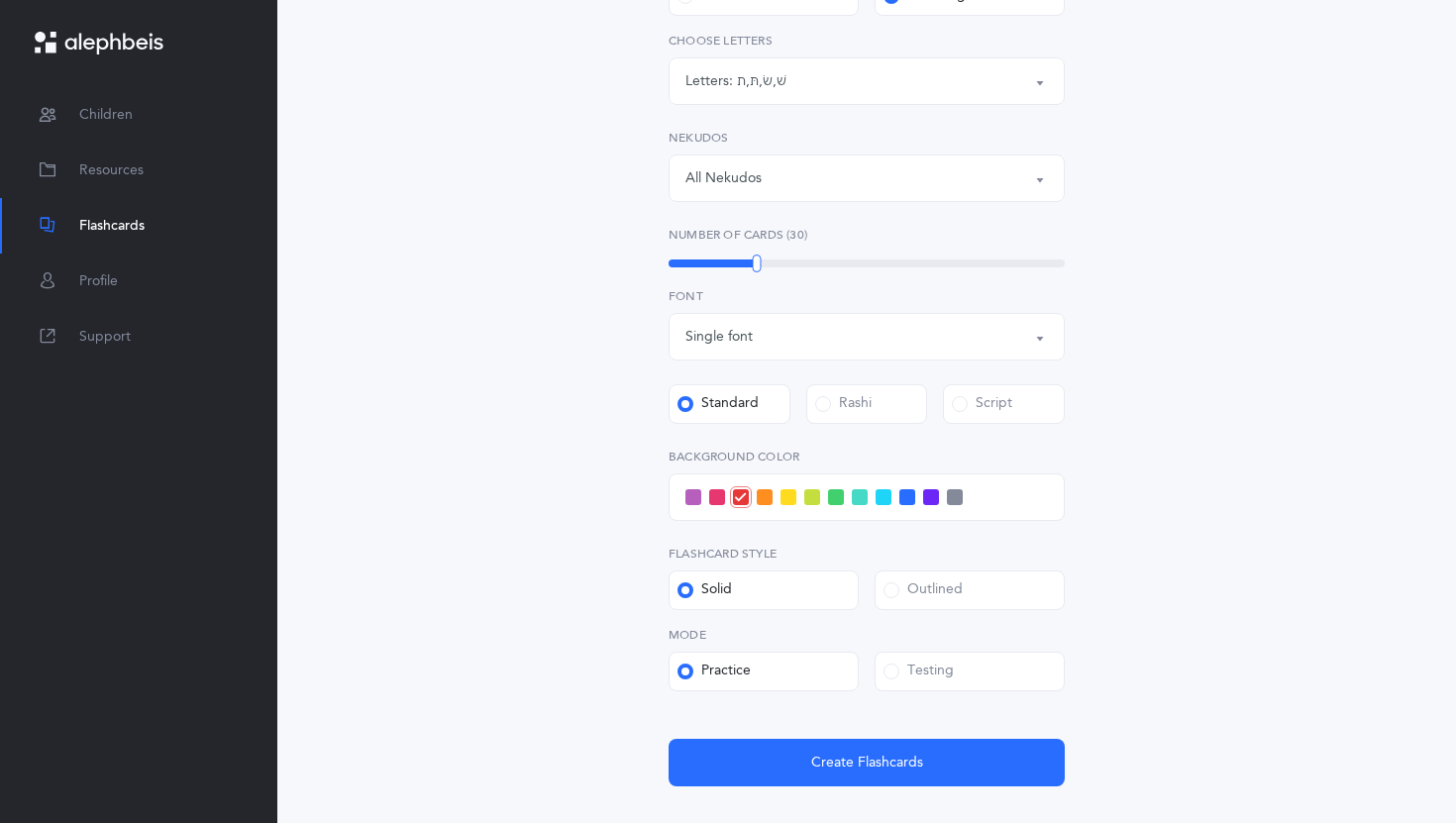 click at bounding box center (685, -4) 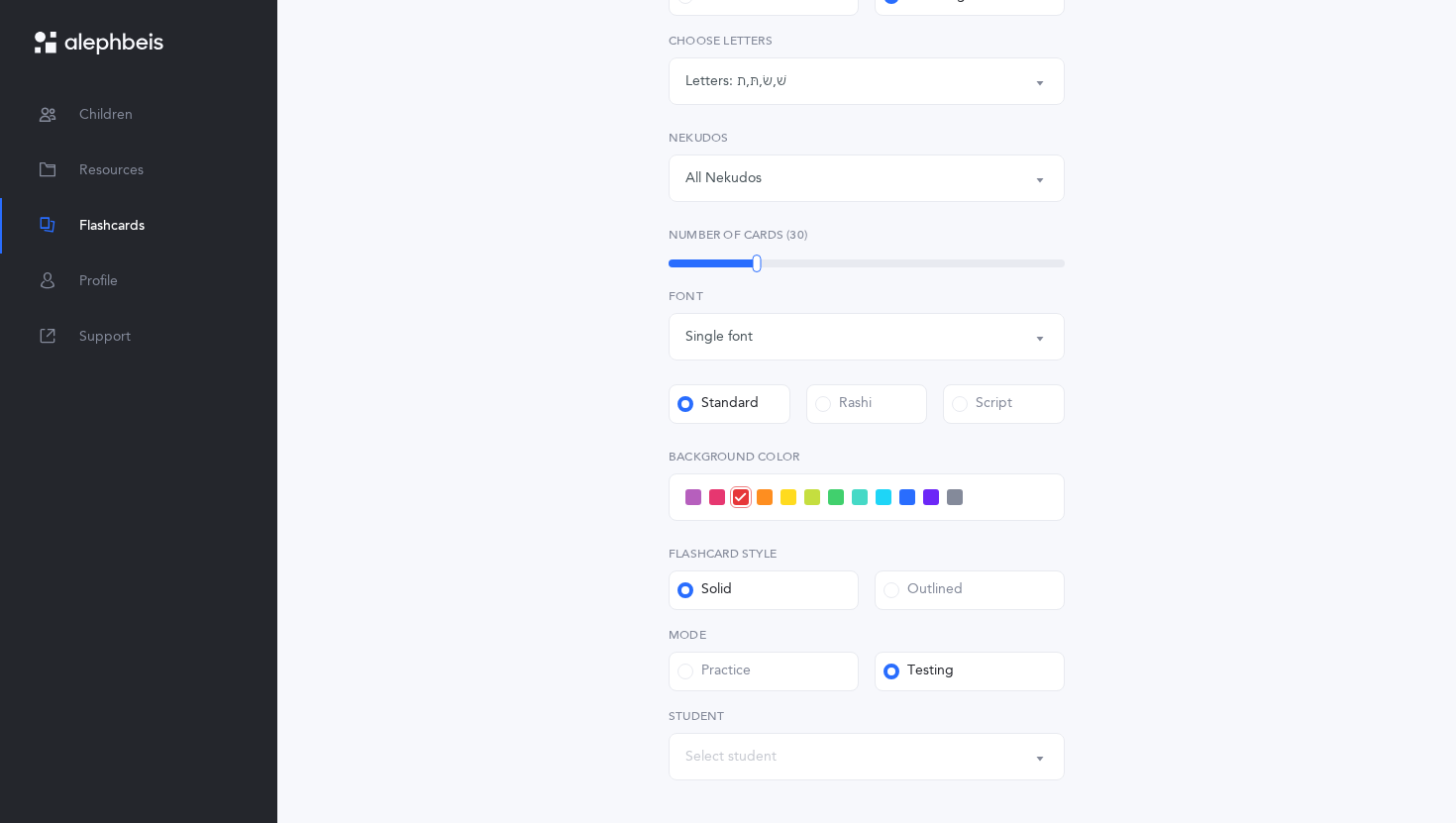 click on "Select student" at bounding box center (867, 757) 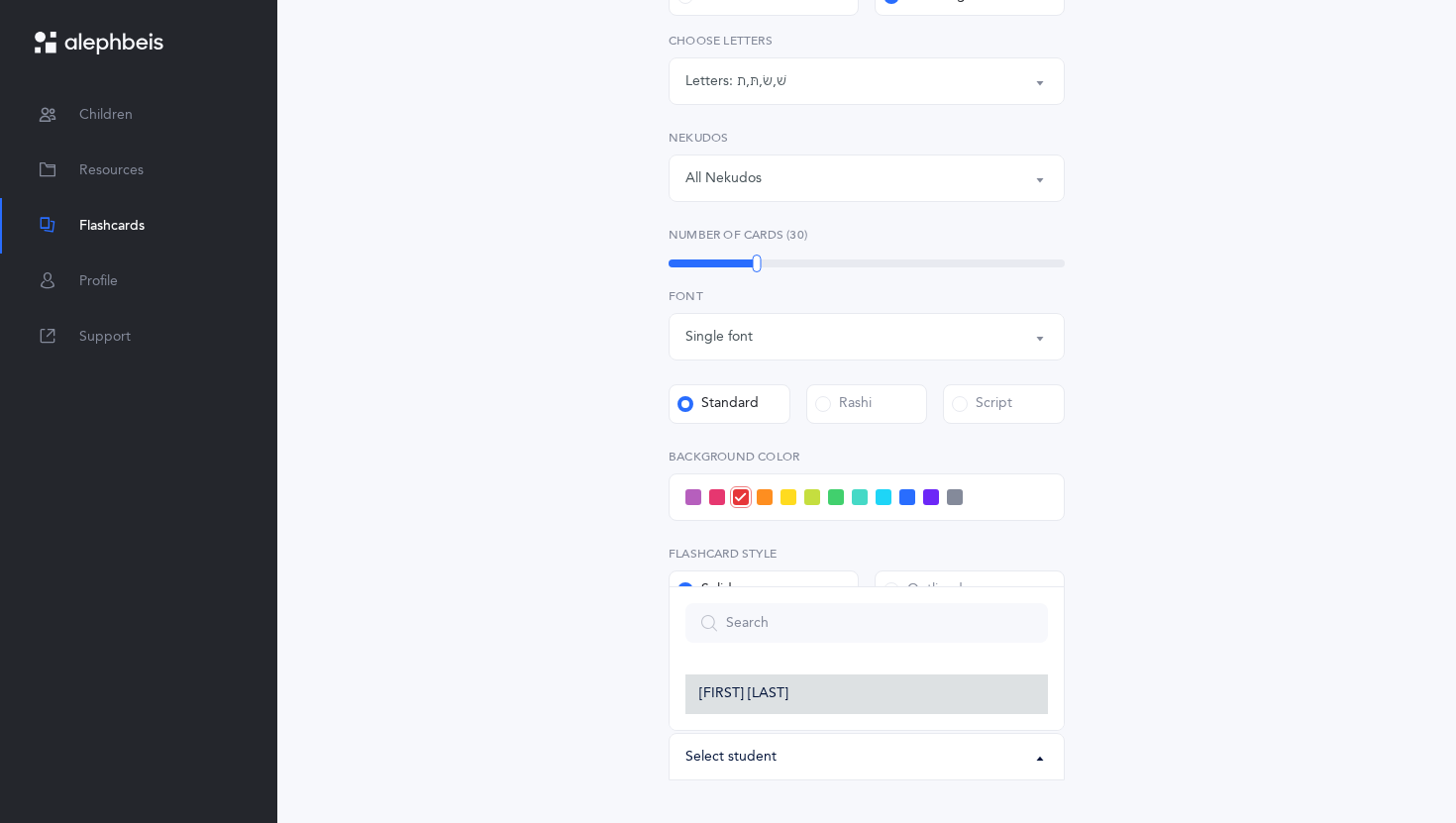 click on "Alma Elharar" at bounding box center (867, 694) 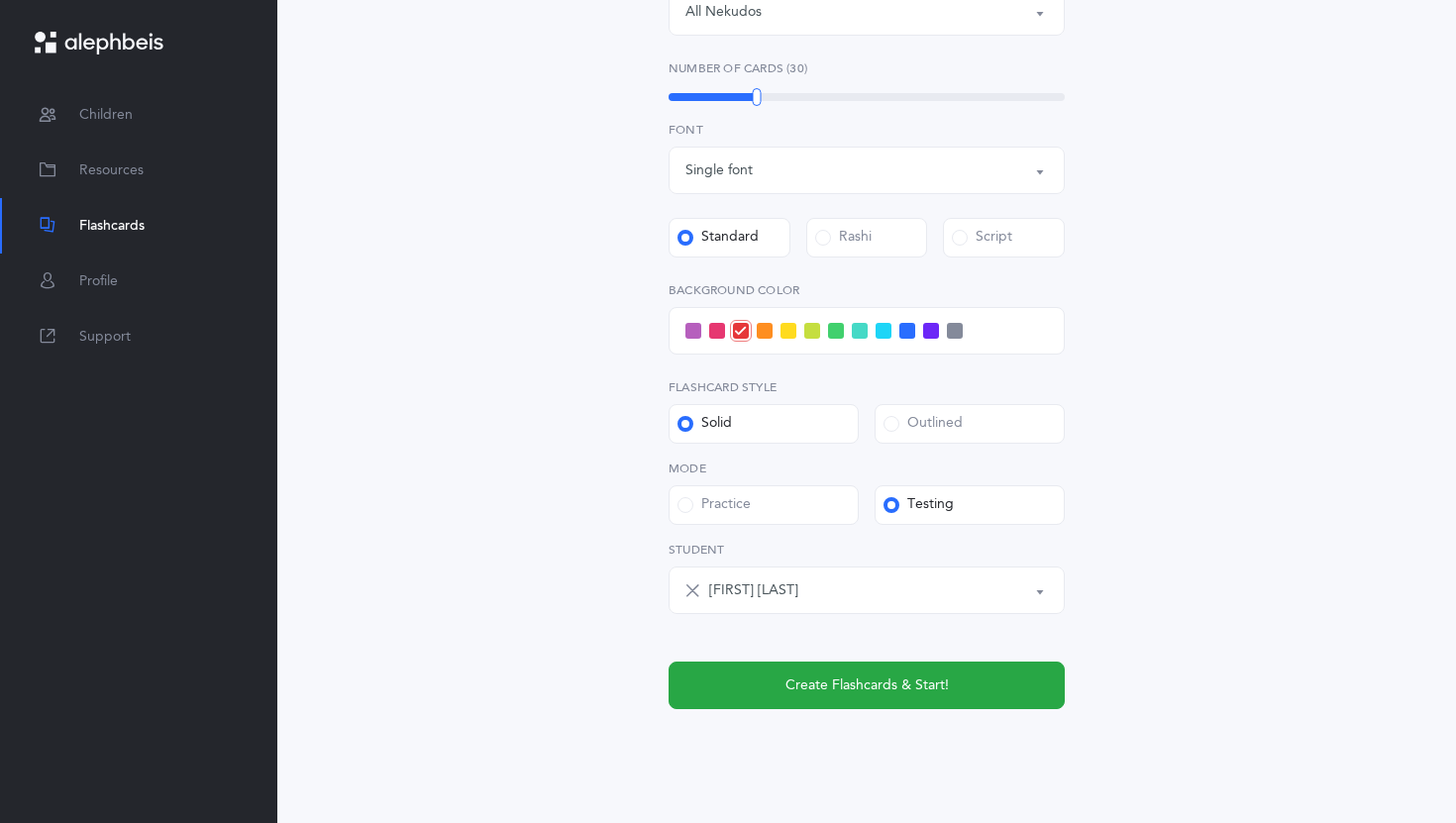 scroll, scrollTop: 642, scrollLeft: 0, axis: vertical 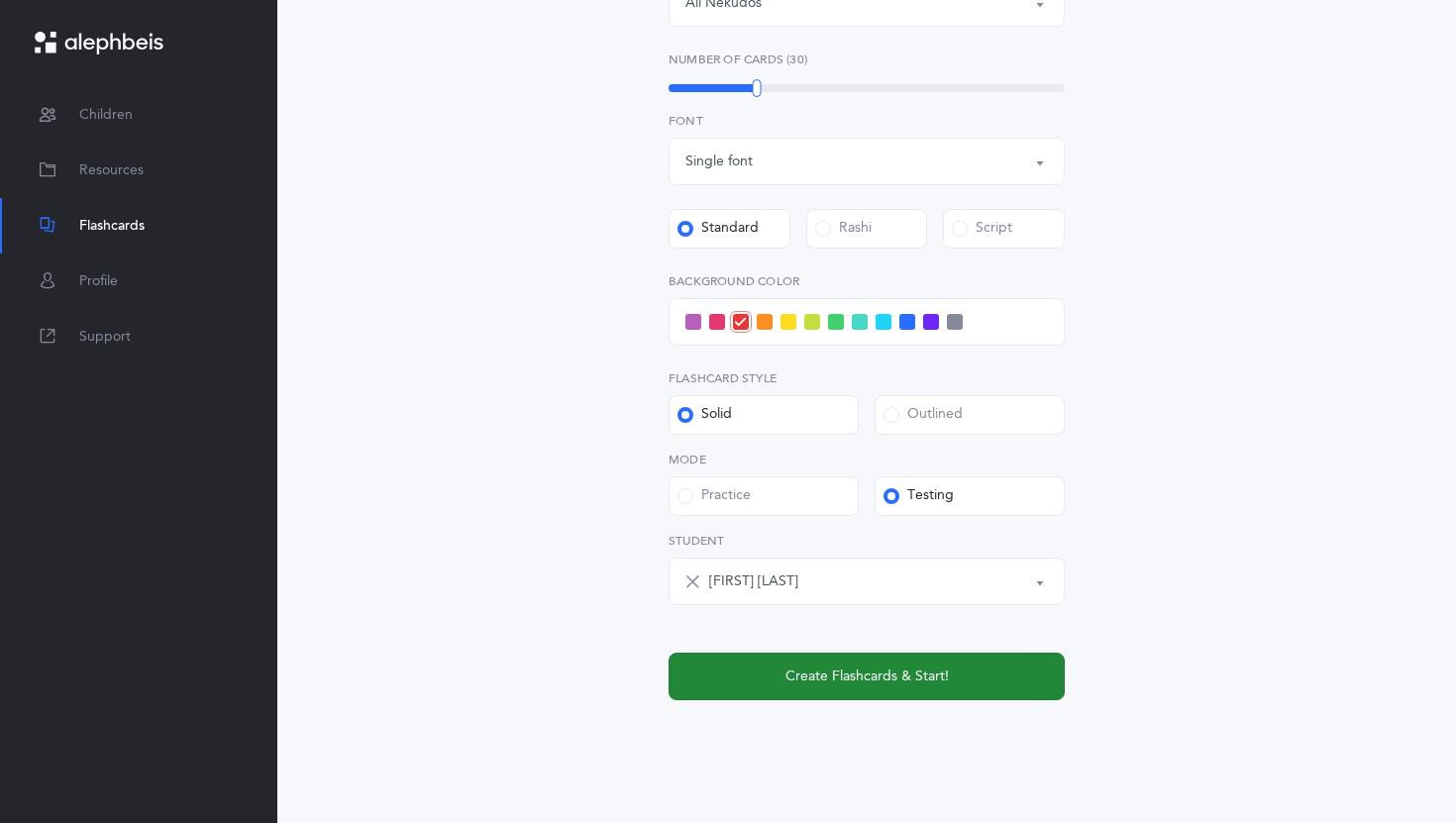 click on "Create Flashcards & Start!" at bounding box center [867, 676] 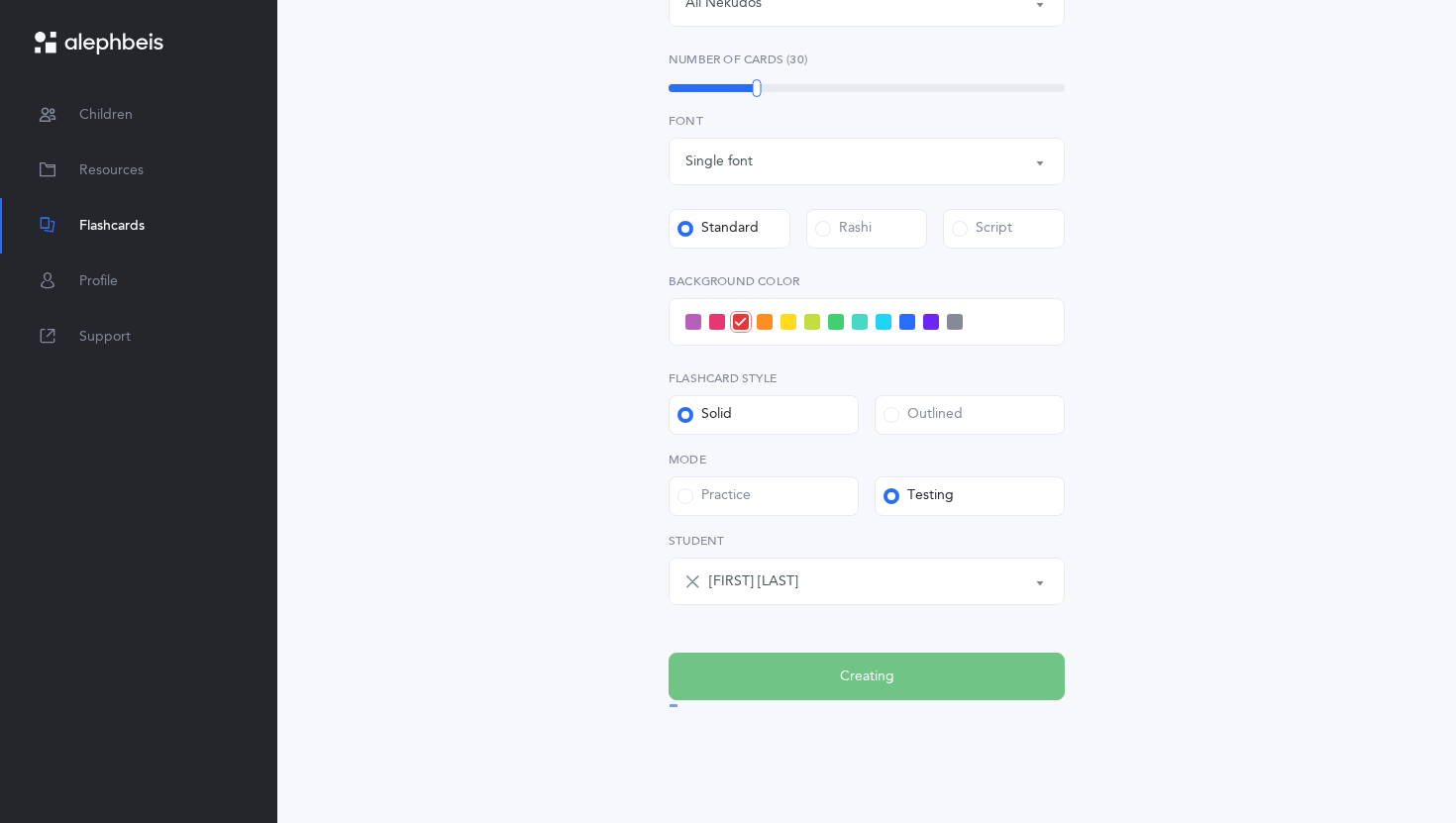 scroll, scrollTop: 0, scrollLeft: 0, axis: both 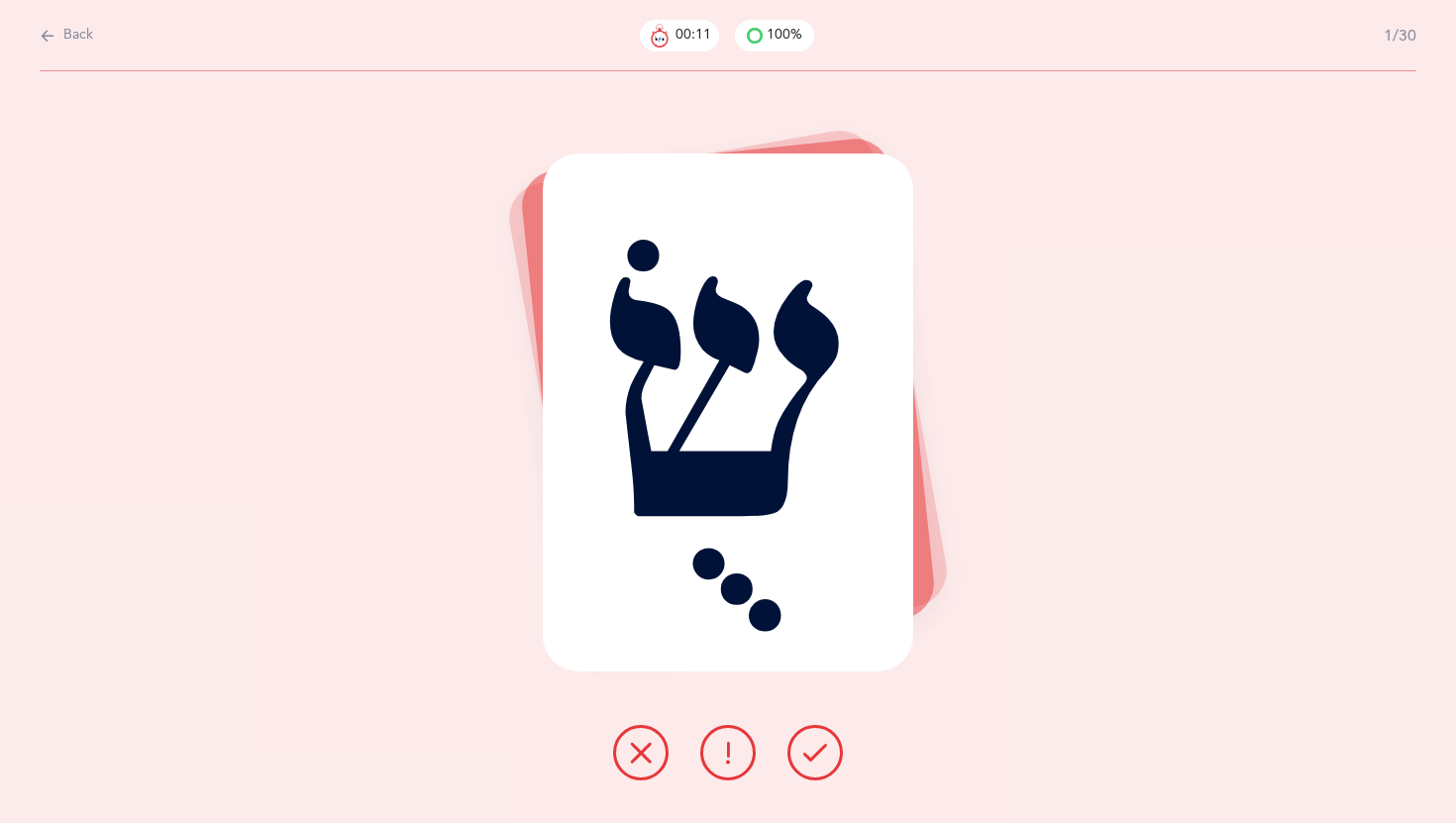 click at bounding box center [815, 753] 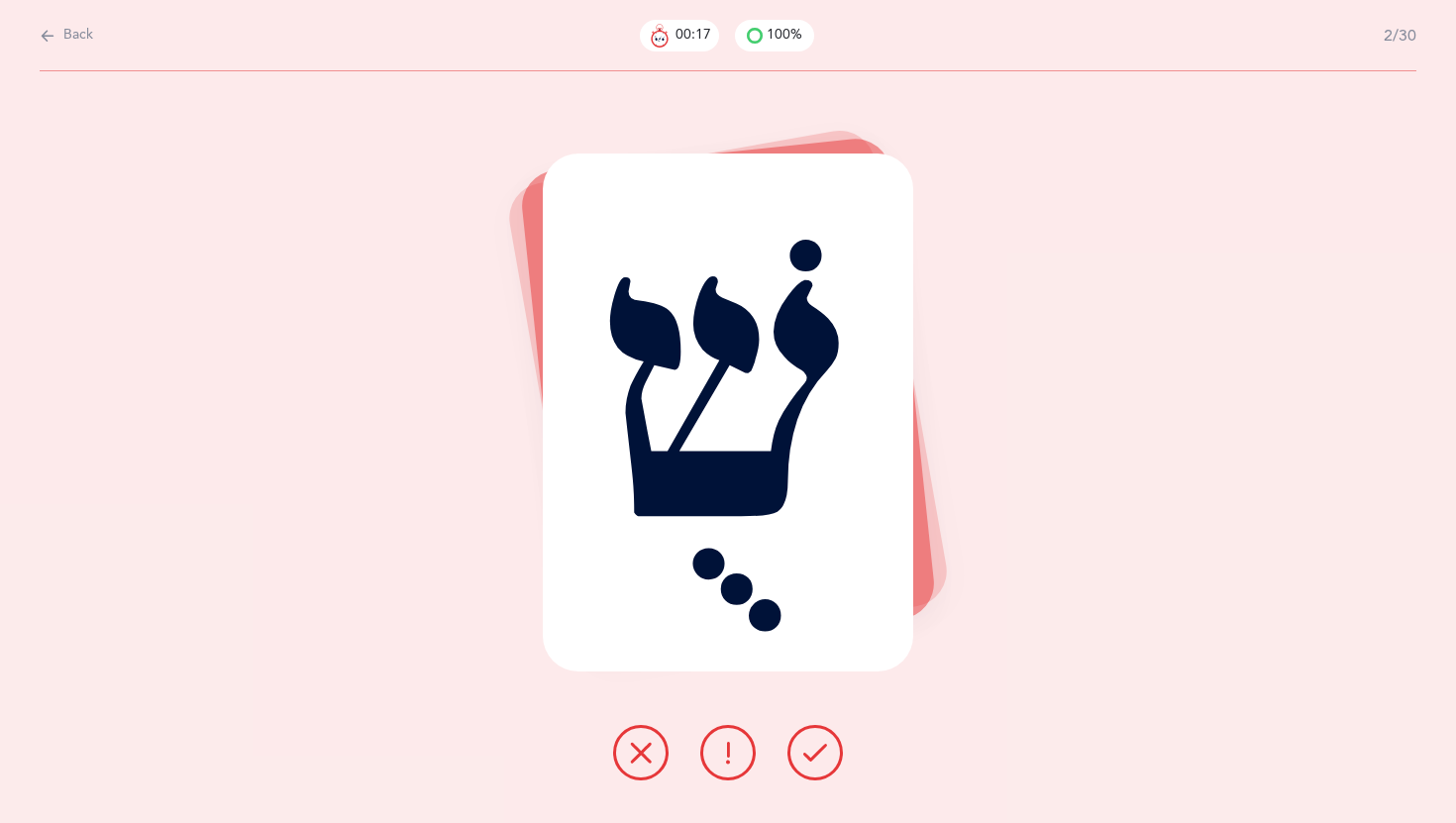 click on "Back" at bounding box center (66, 36) 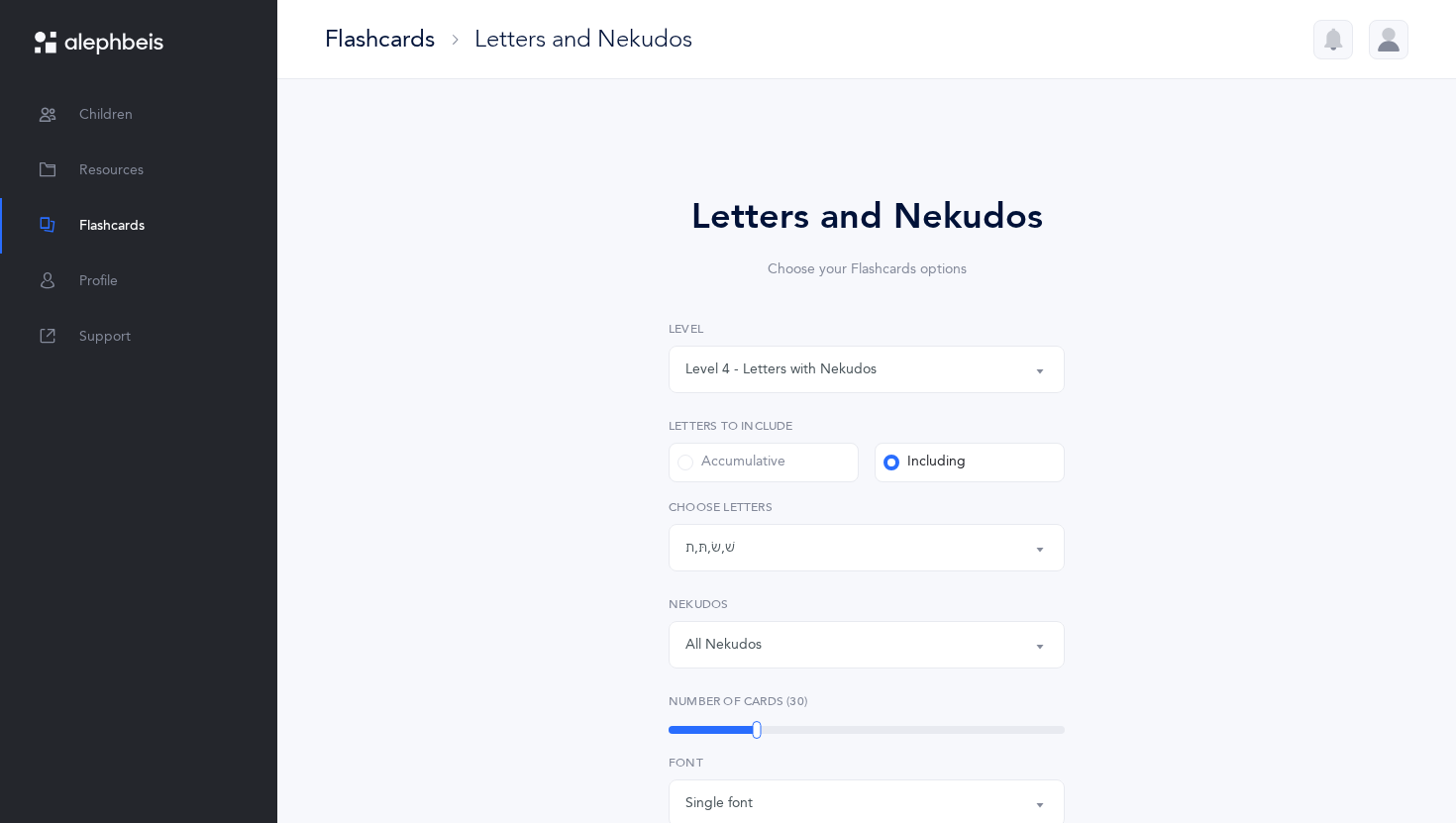 scroll, scrollTop: 424, scrollLeft: 0, axis: vertical 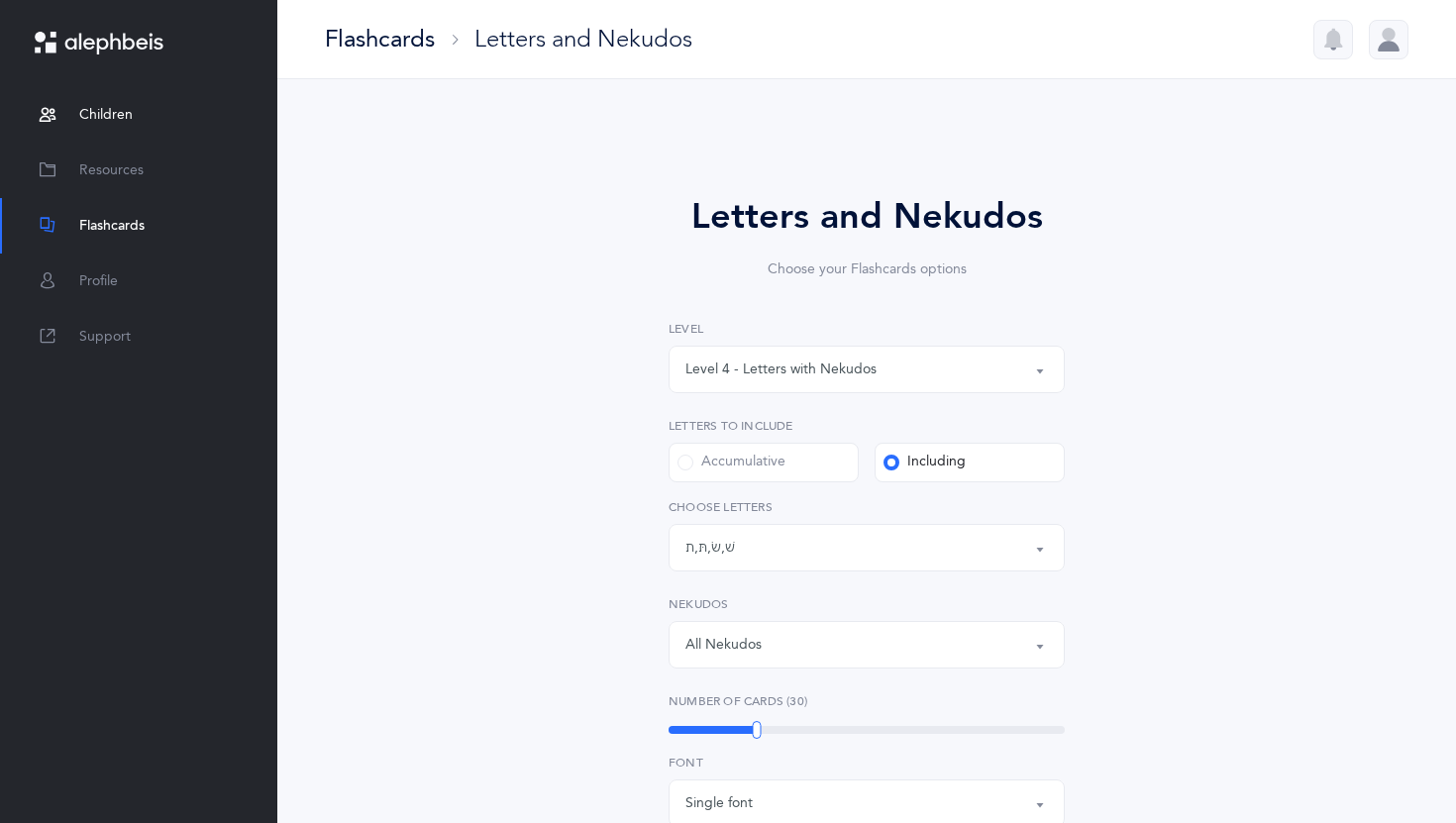 click on "Children" at bounding box center [106, 115] 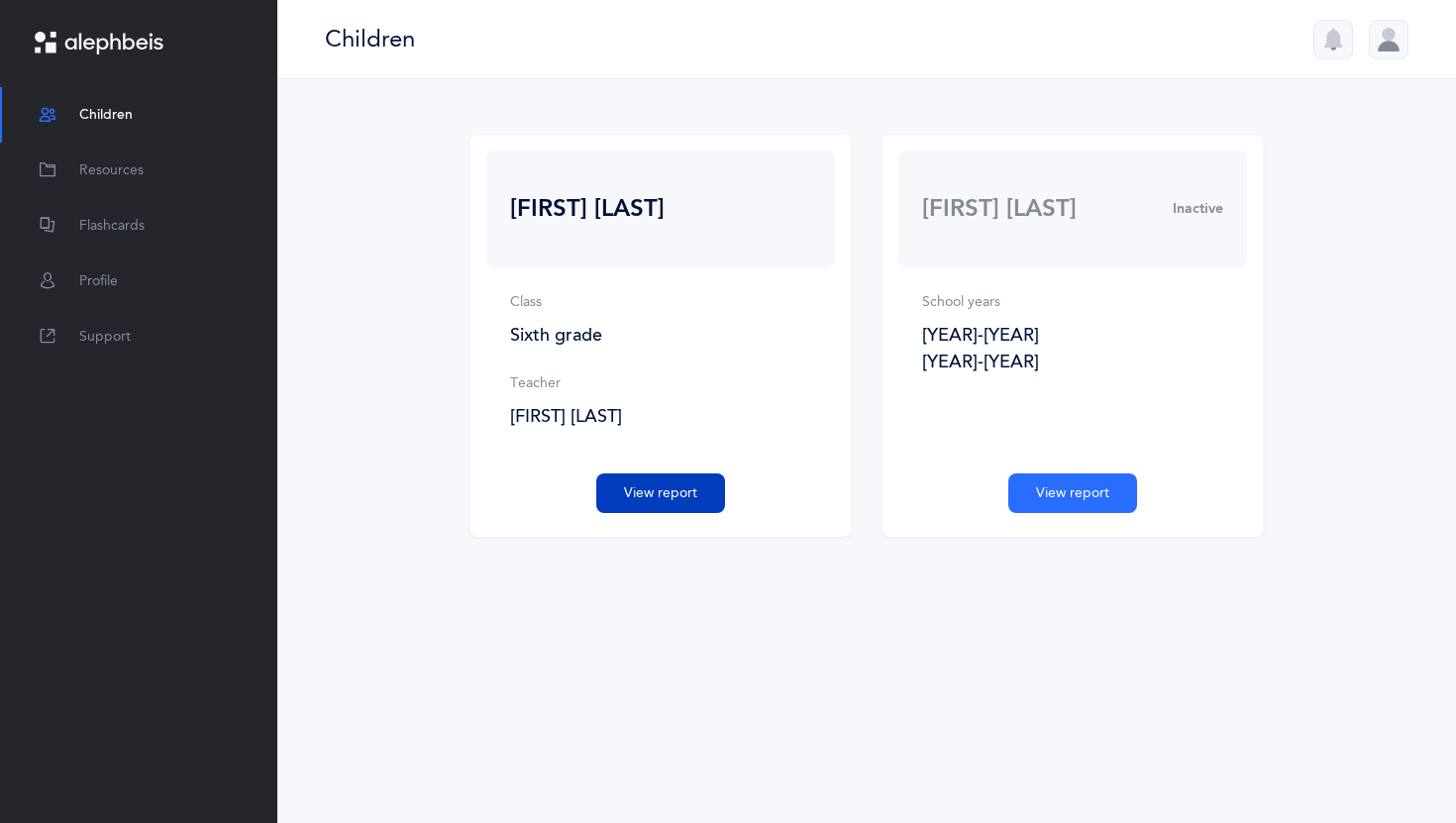 click on "View report" at bounding box center [661, 493] 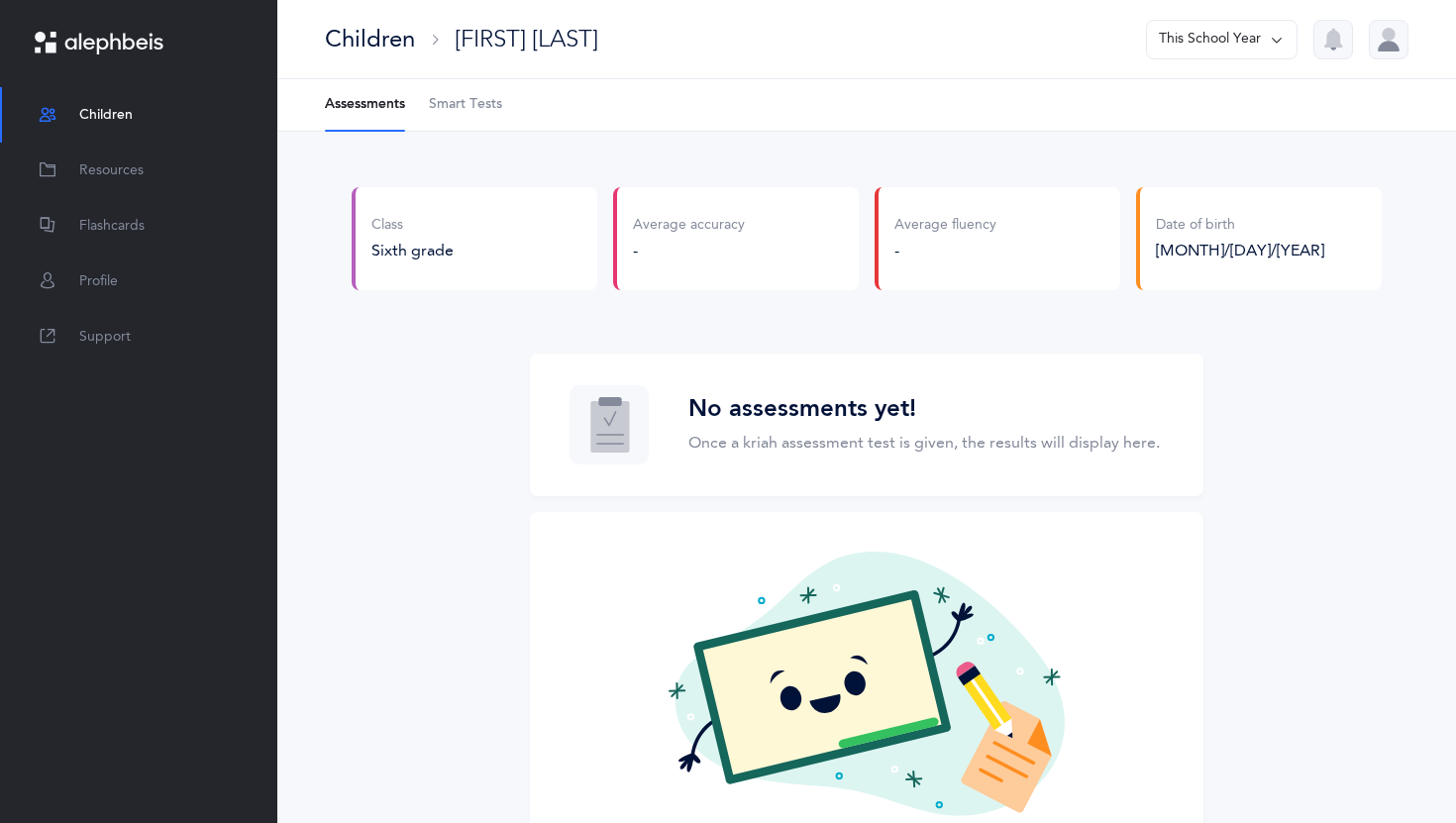 click on "Smart Tests" at bounding box center [466, 105] 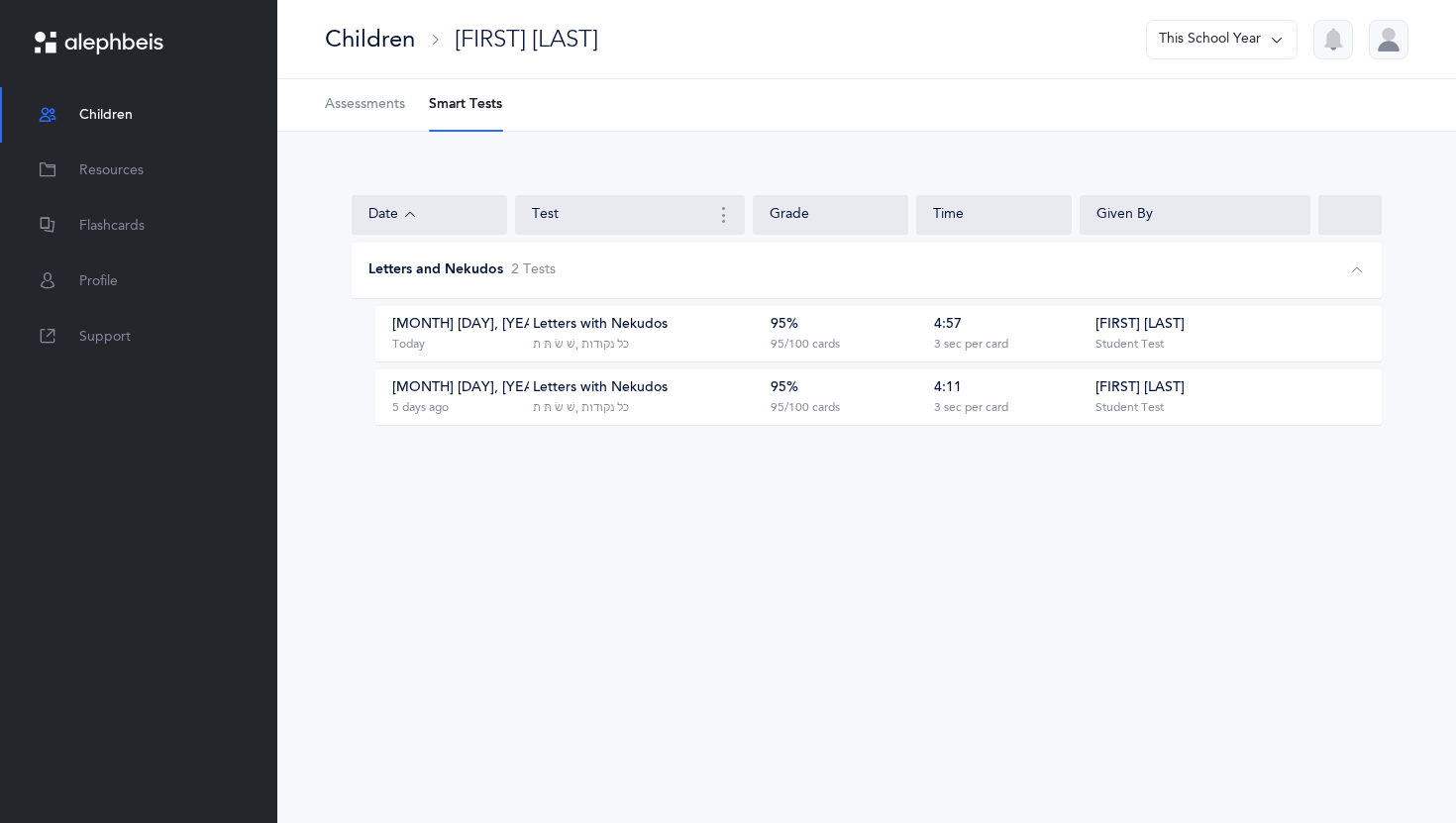 click on "Letters with Nekudos
‭‫שׁ שׂ תּ ת‬, ‭‫כל נקודות" at bounding box center [645, 334] 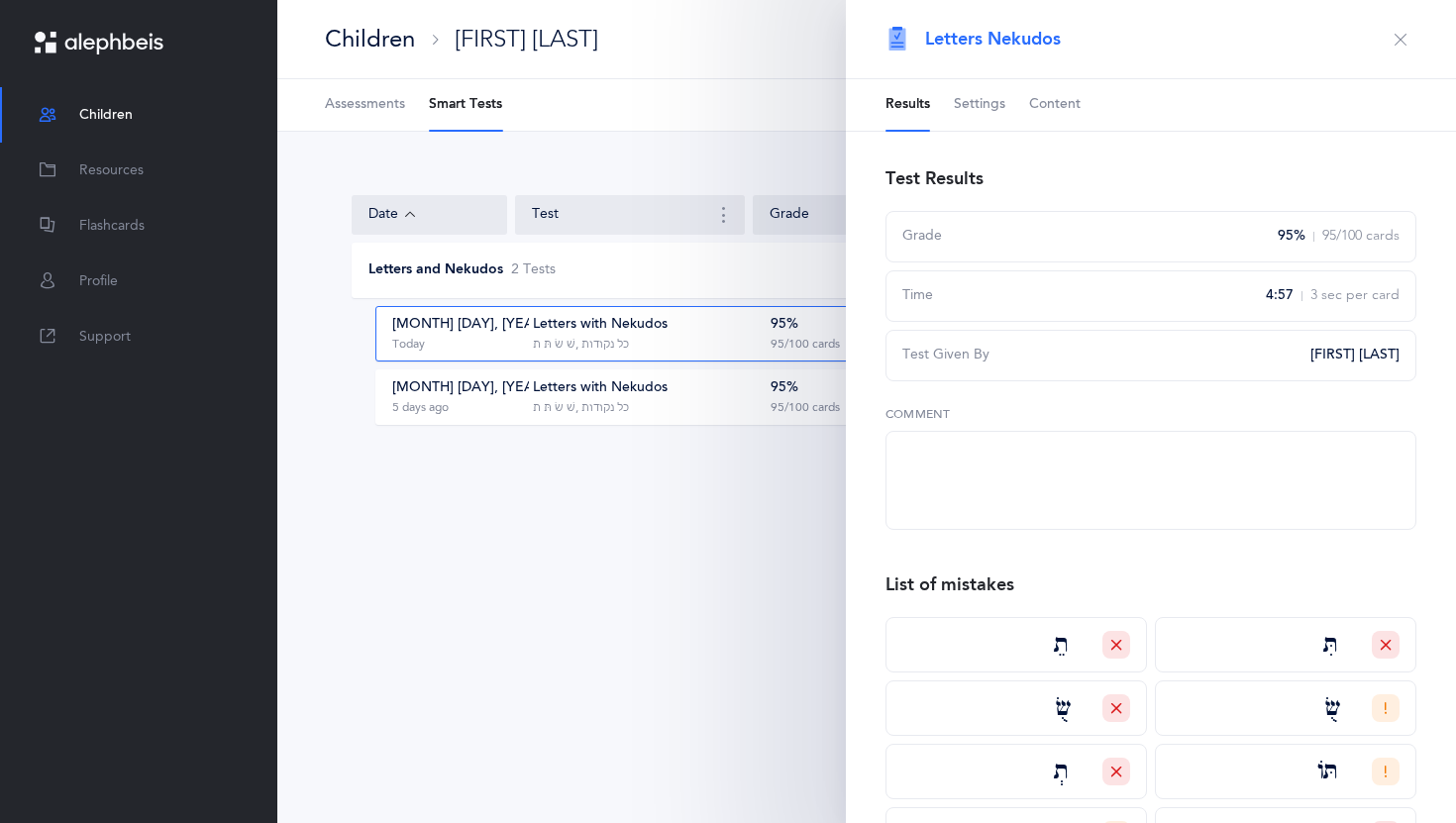 click on "Content" at bounding box center [1055, 105] 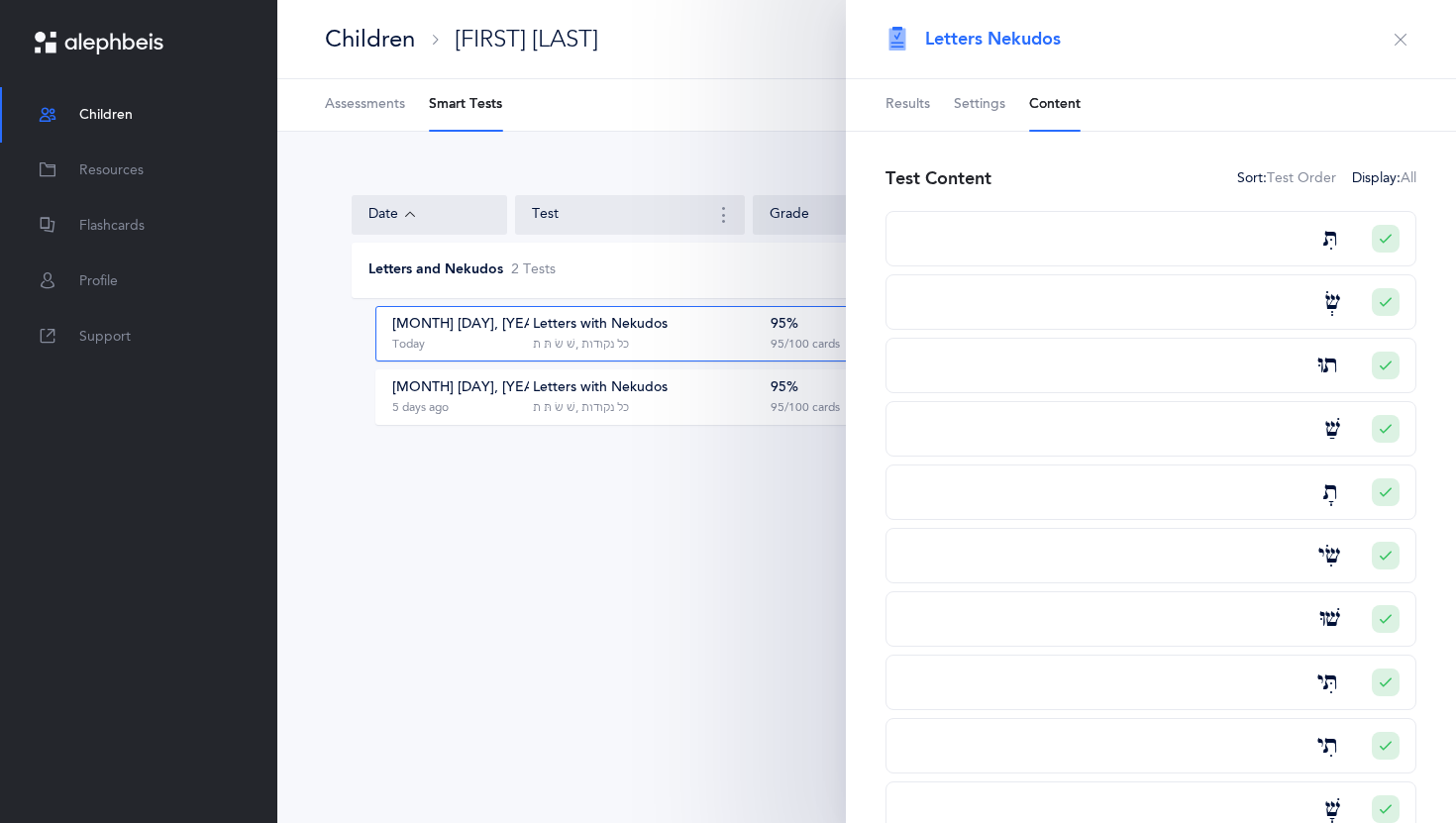 click on "Results" at bounding box center [907, 105] 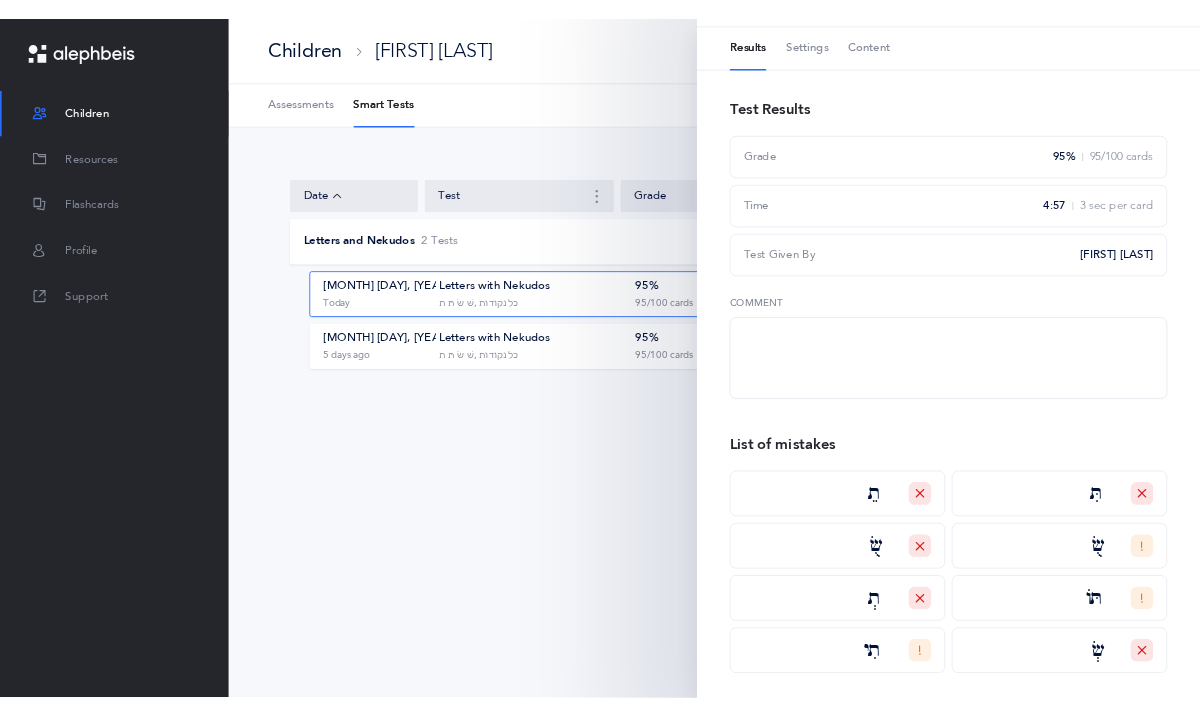 scroll, scrollTop: 0, scrollLeft: 0, axis: both 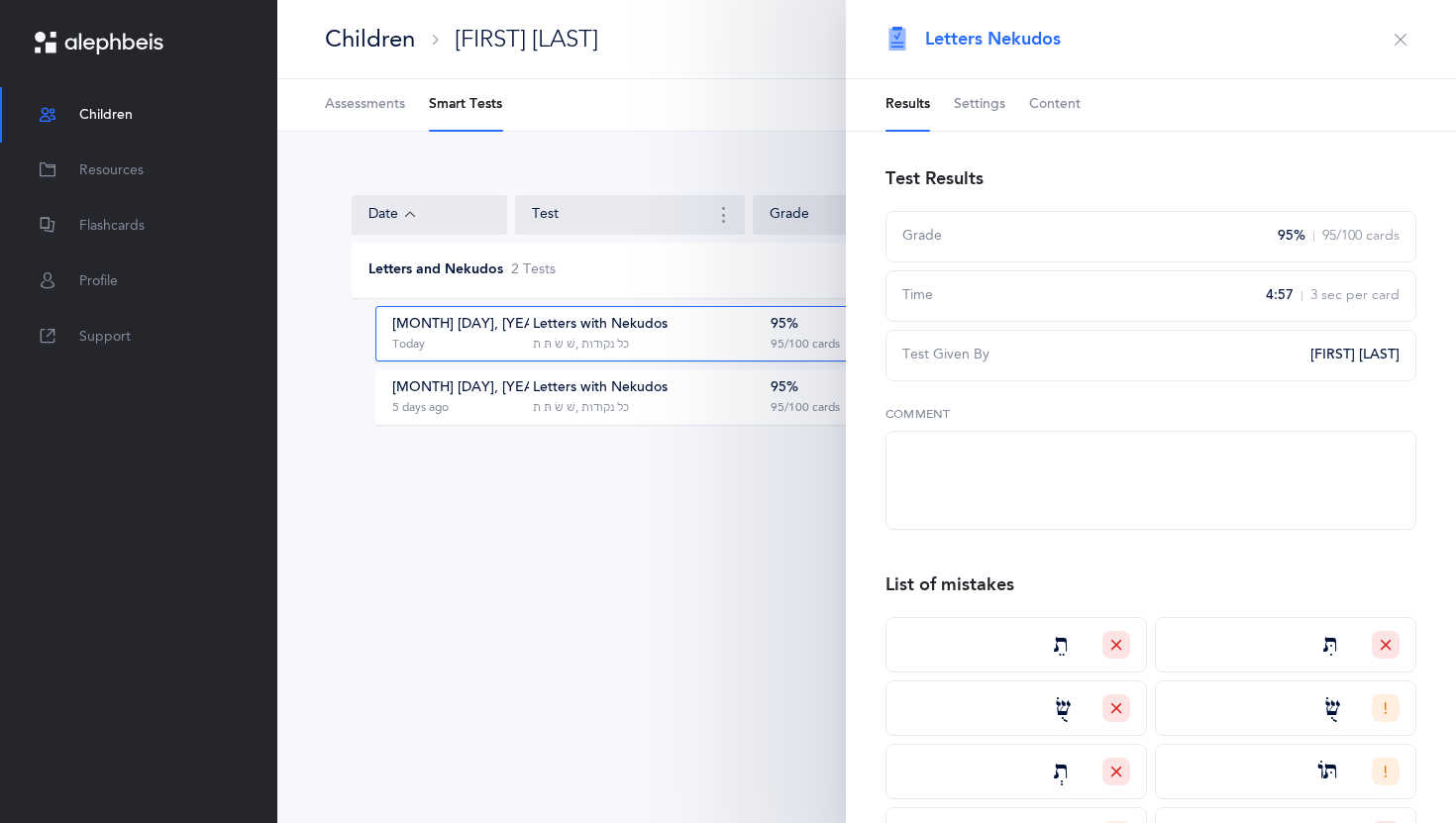 click at bounding box center [1401, 40] 